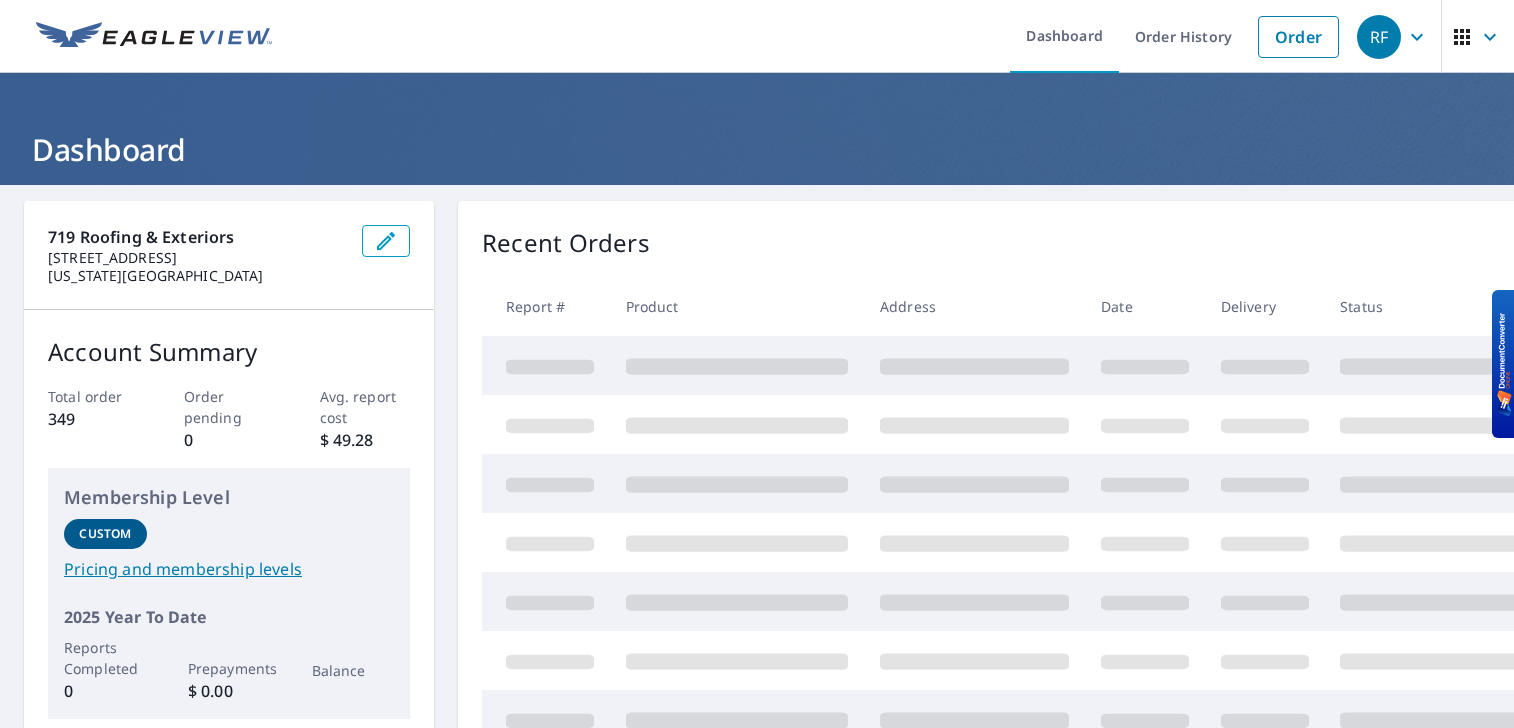 scroll, scrollTop: 0, scrollLeft: 0, axis: both 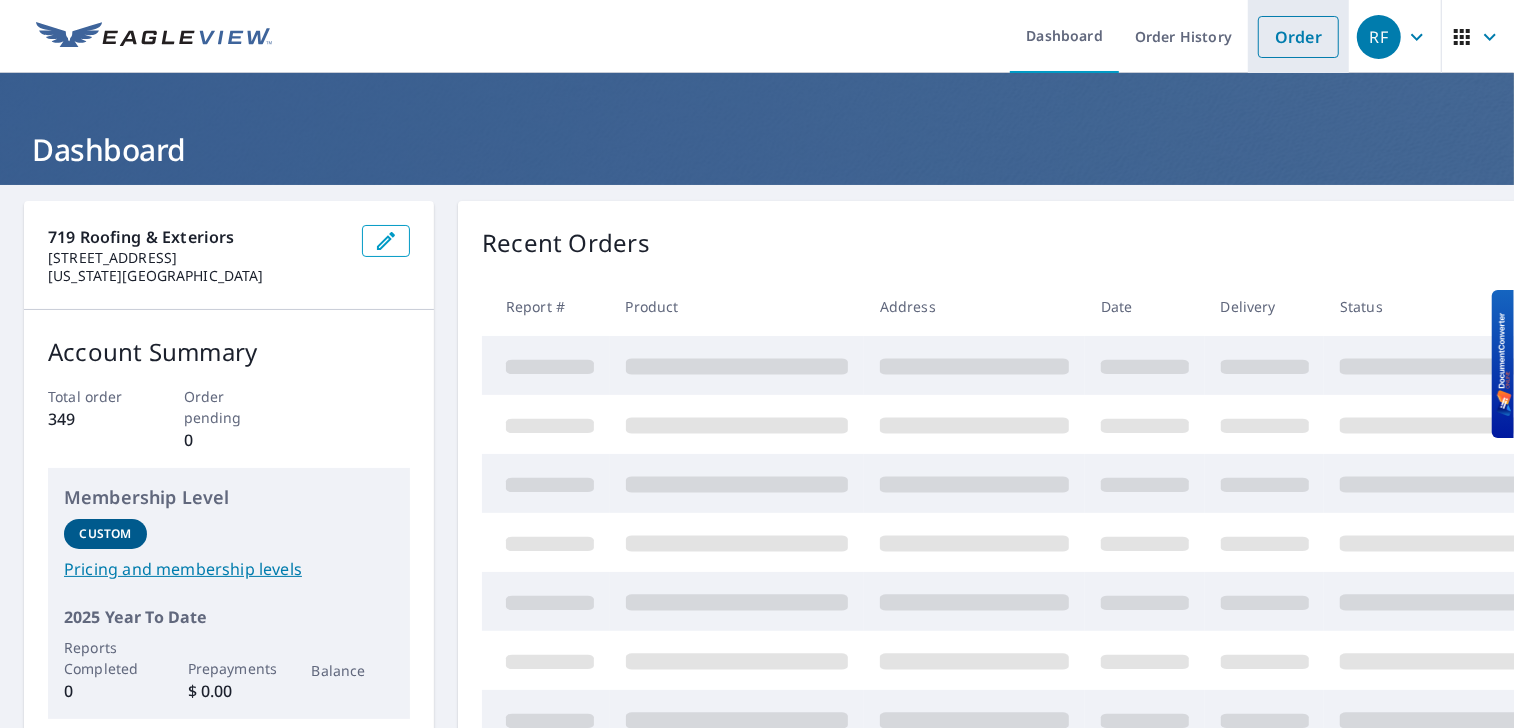 click on "Order" at bounding box center (1298, 37) 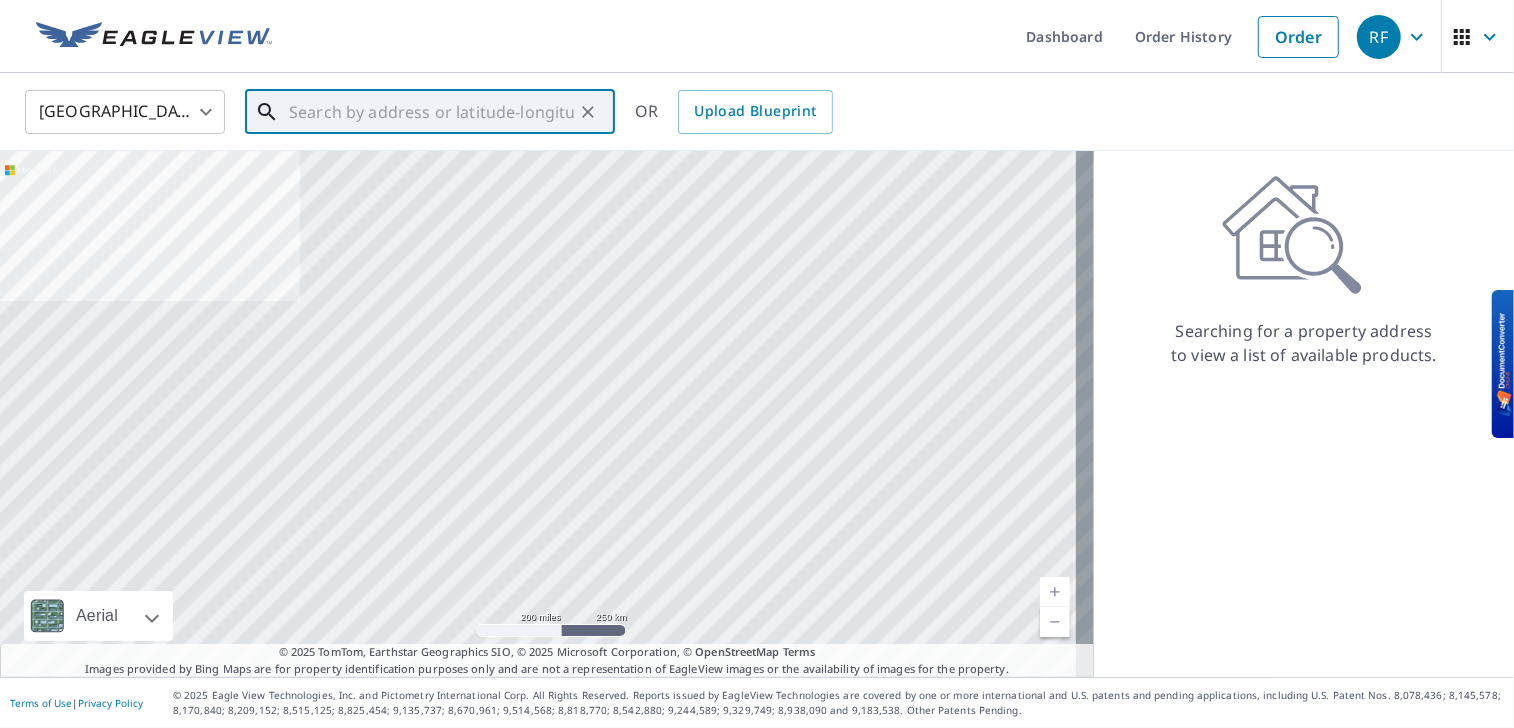 click at bounding box center [431, 112] 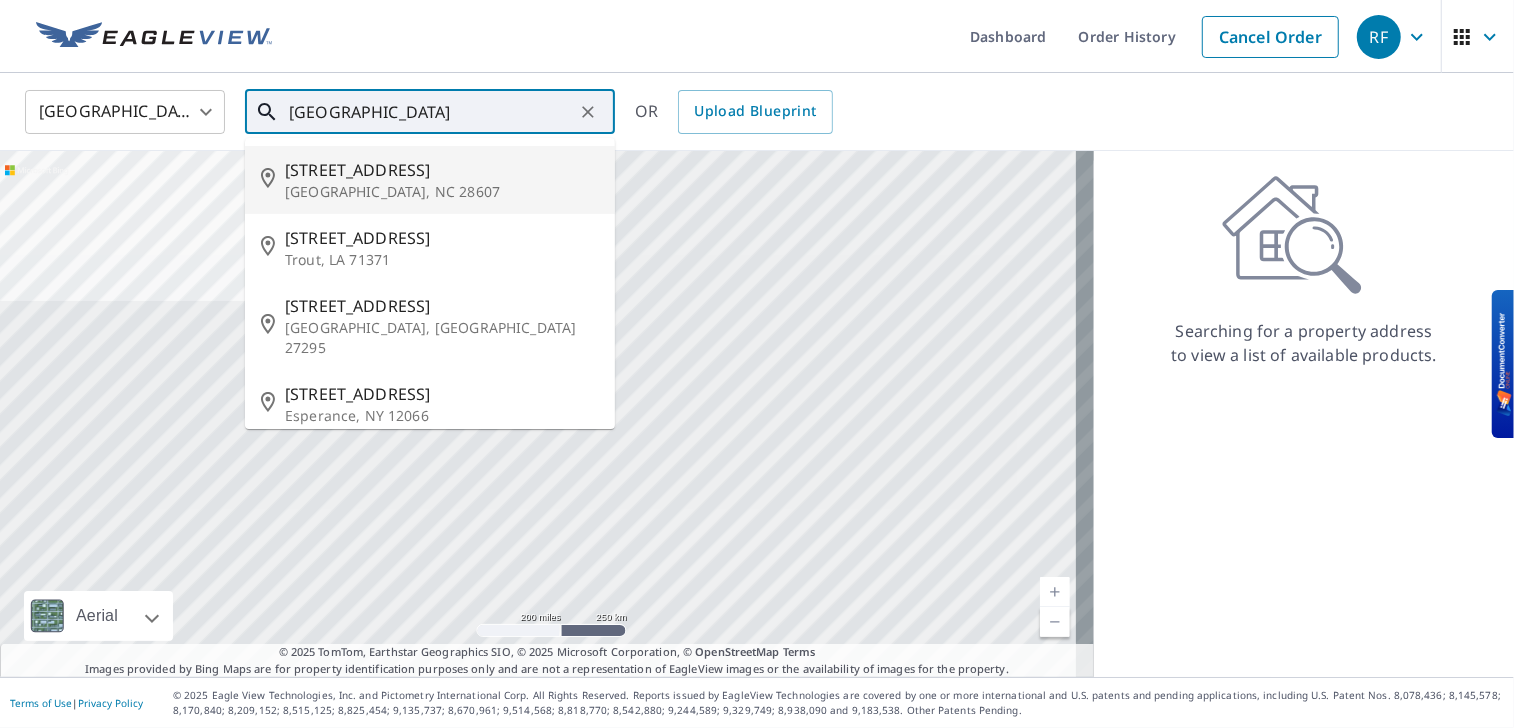 click on "[GEOGRAPHIC_DATA]" at bounding box center (431, 112) 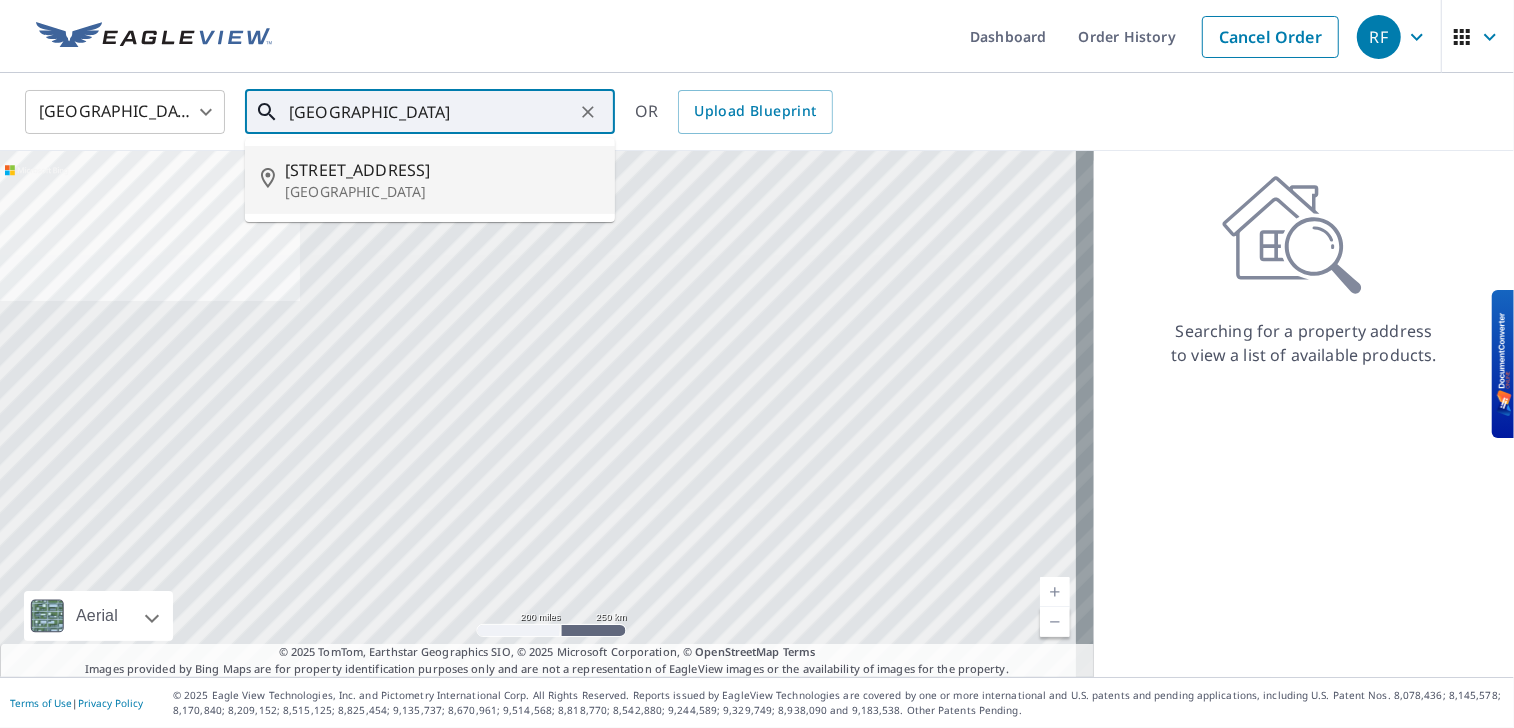 click on "[GEOGRAPHIC_DATA]" at bounding box center [431, 112] 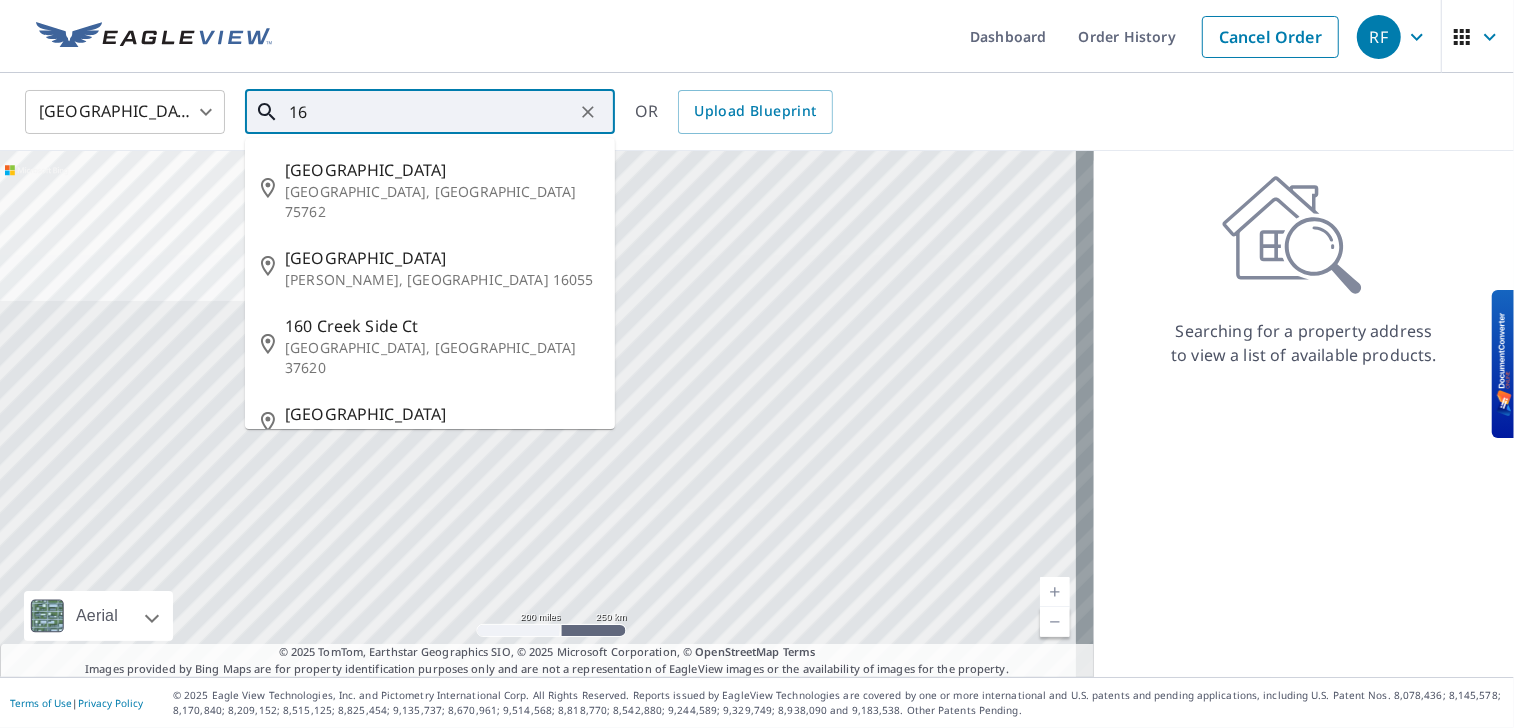 type on "1" 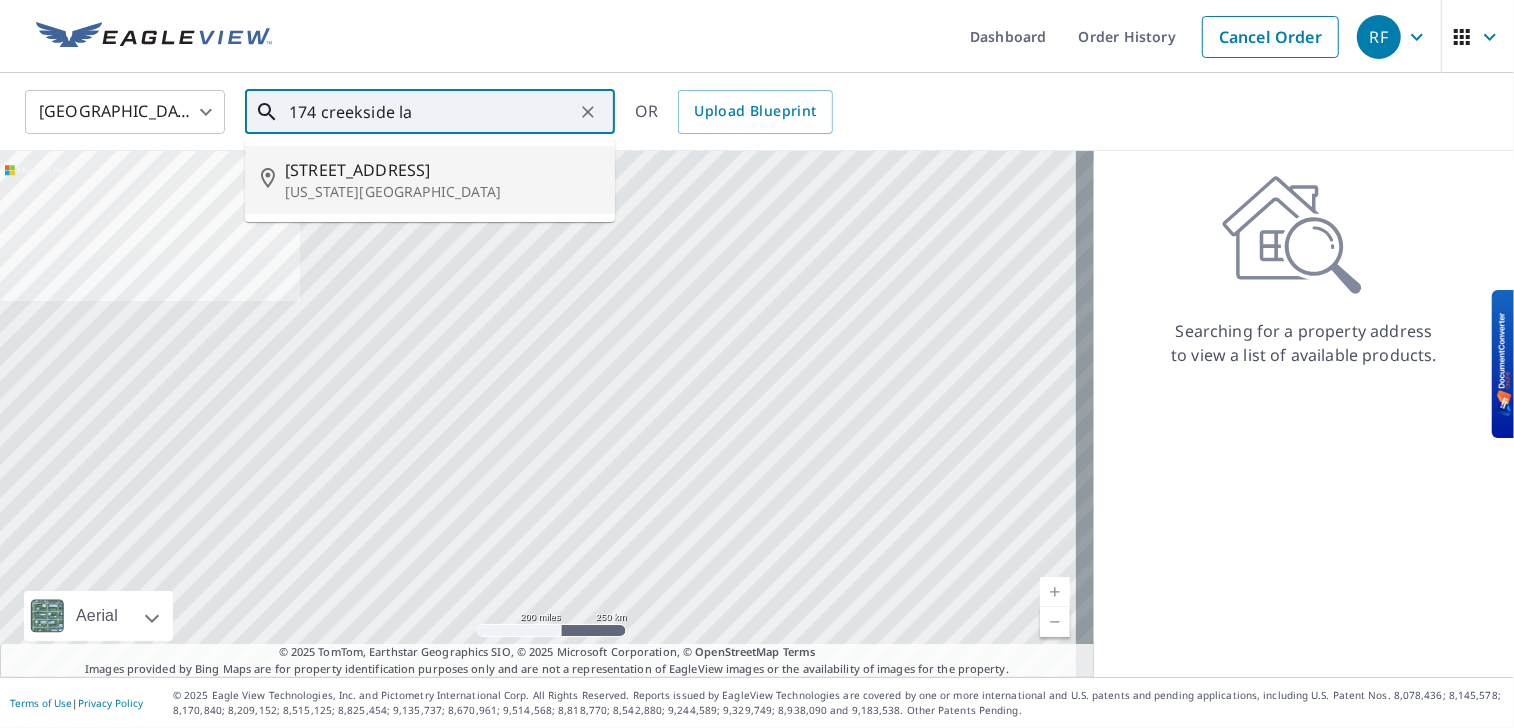 click on "[STREET_ADDRESS]" at bounding box center [442, 170] 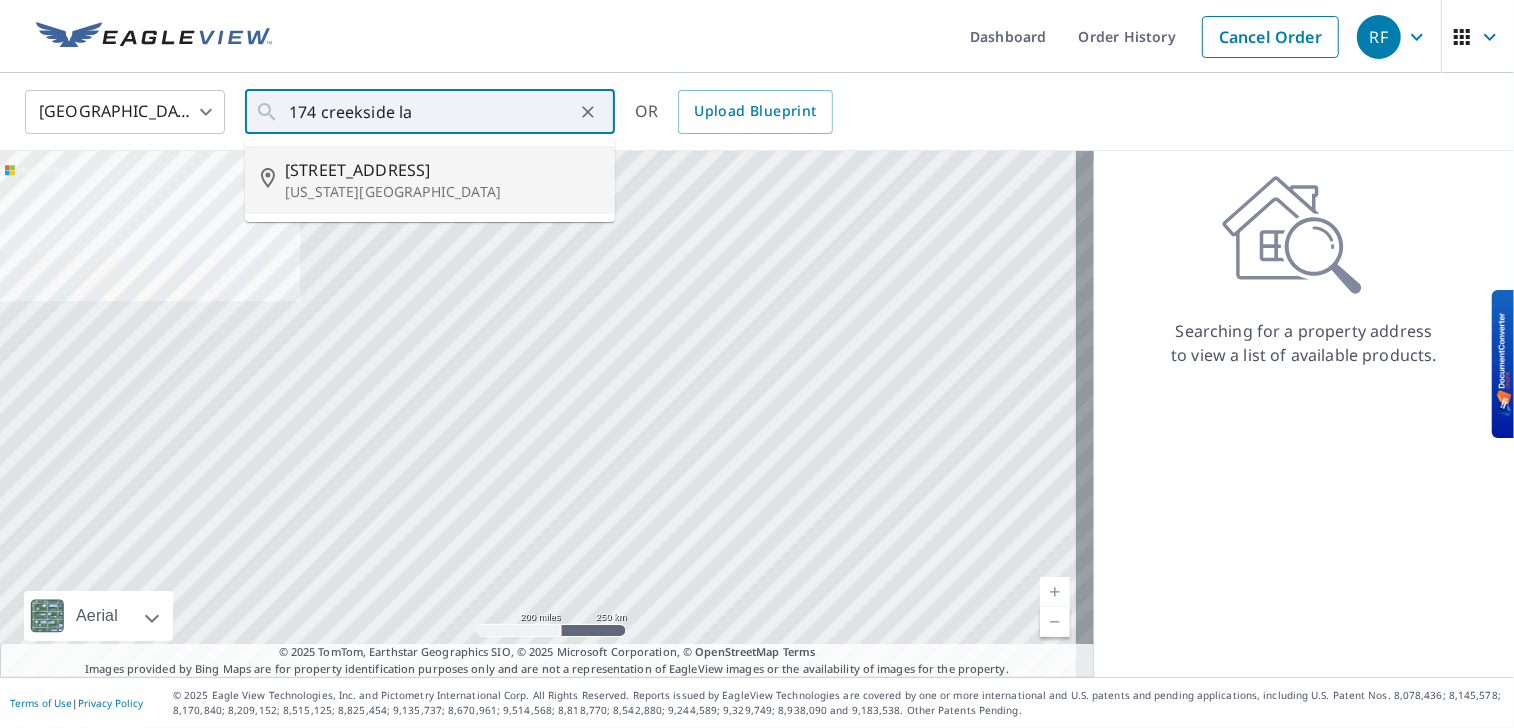 type on "[STREET_ADDRESS][US_STATE]" 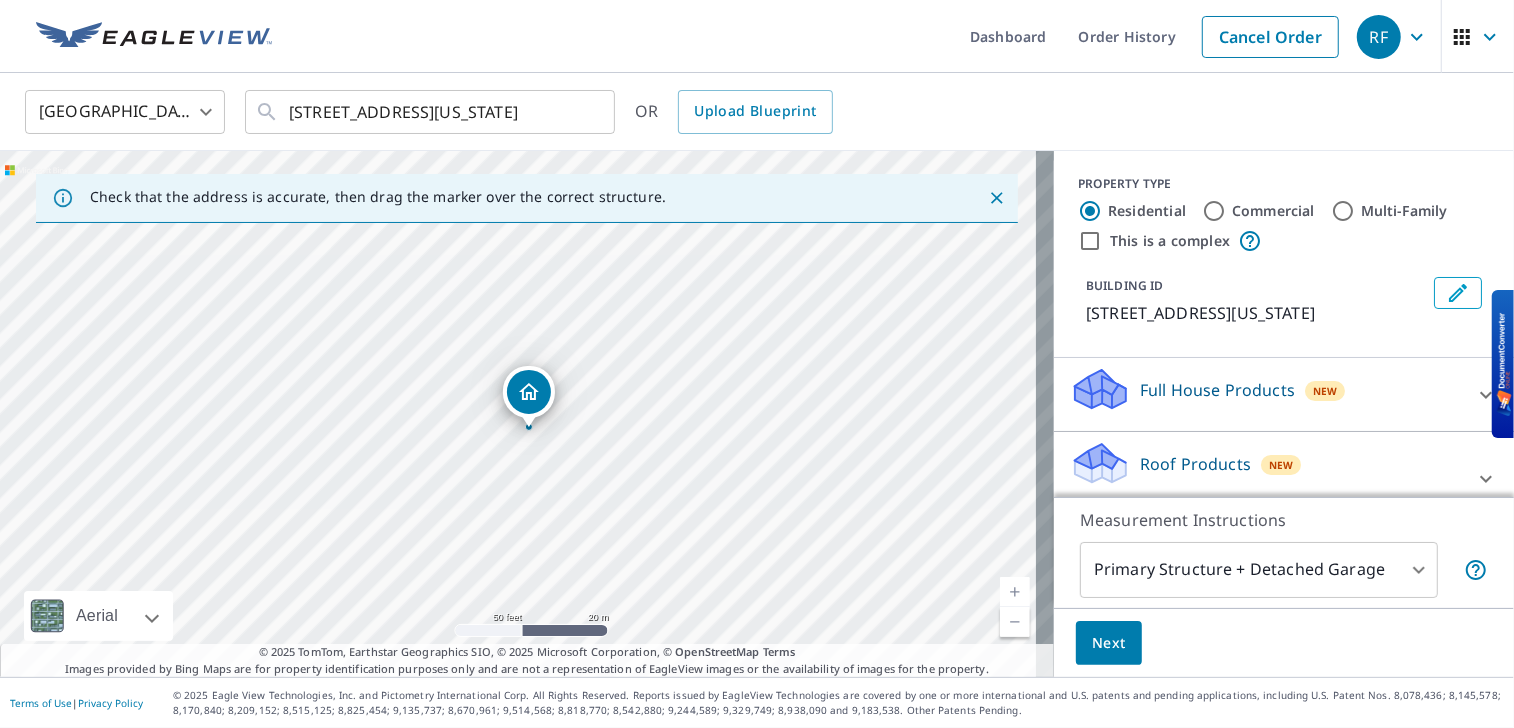 drag, startPoint x: 309, startPoint y: 334, endPoint x: 380, endPoint y: 301, distance: 78.29432 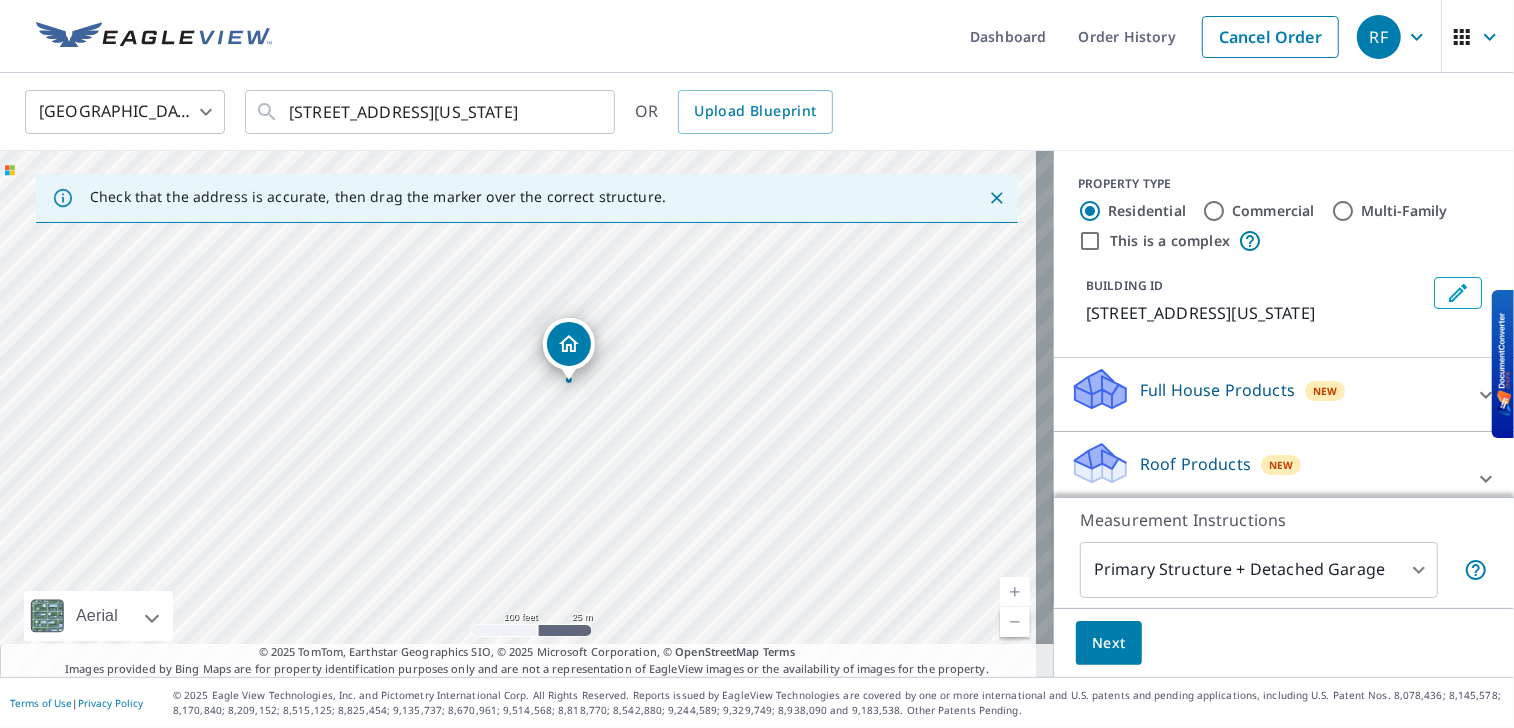 drag, startPoint x: 650, startPoint y: 507, endPoint x: 638, endPoint y: 423, distance: 84.85281 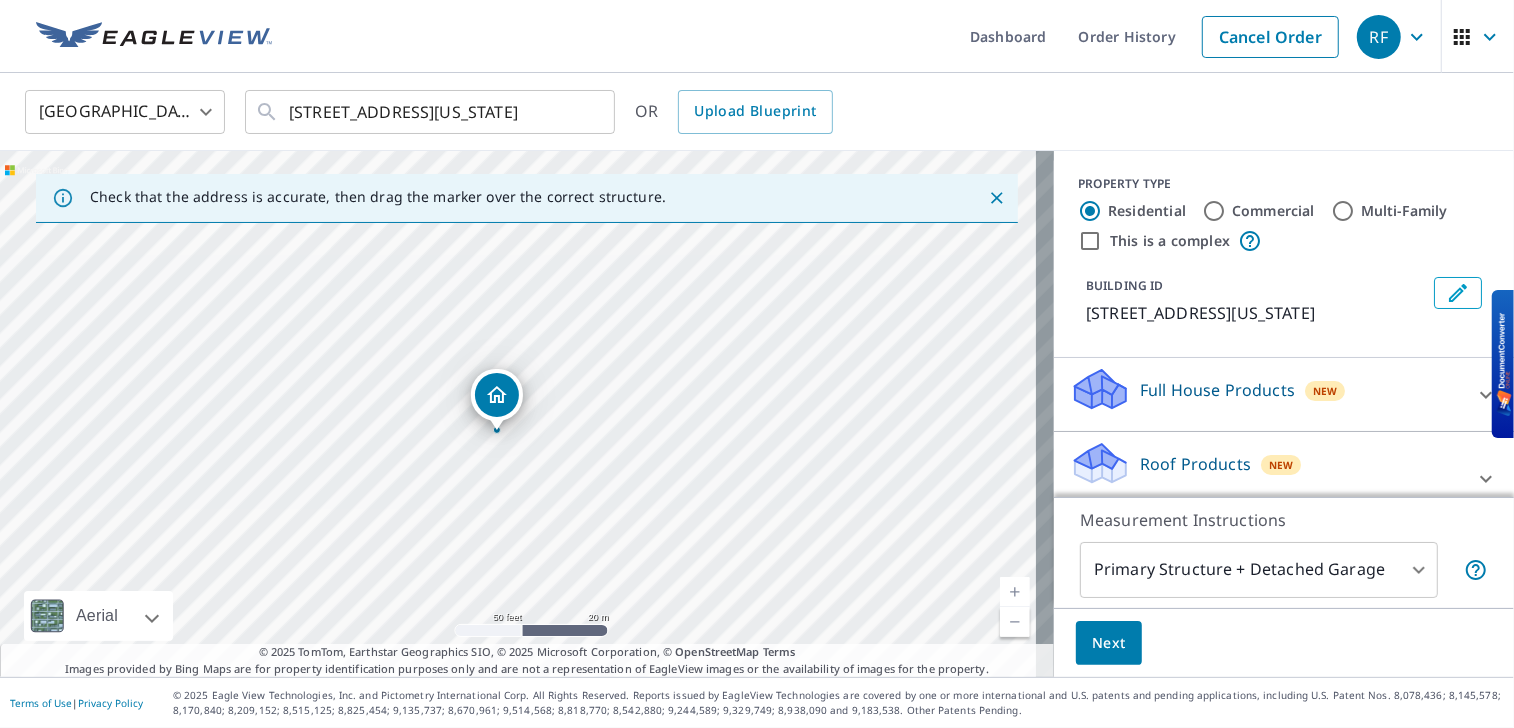 drag, startPoint x: 498, startPoint y: 315, endPoint x: 492, endPoint y: 407, distance: 92.19544 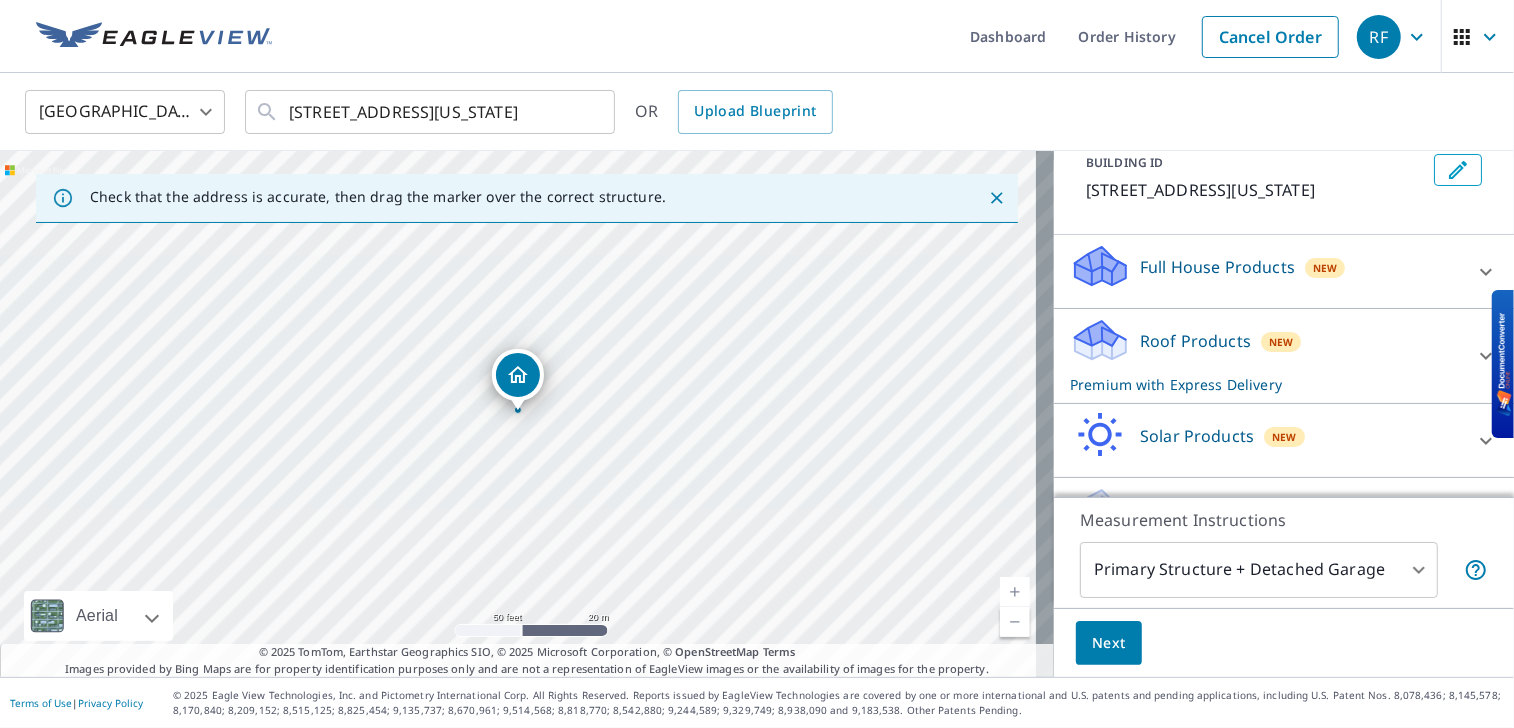 scroll, scrollTop: 0, scrollLeft: 0, axis: both 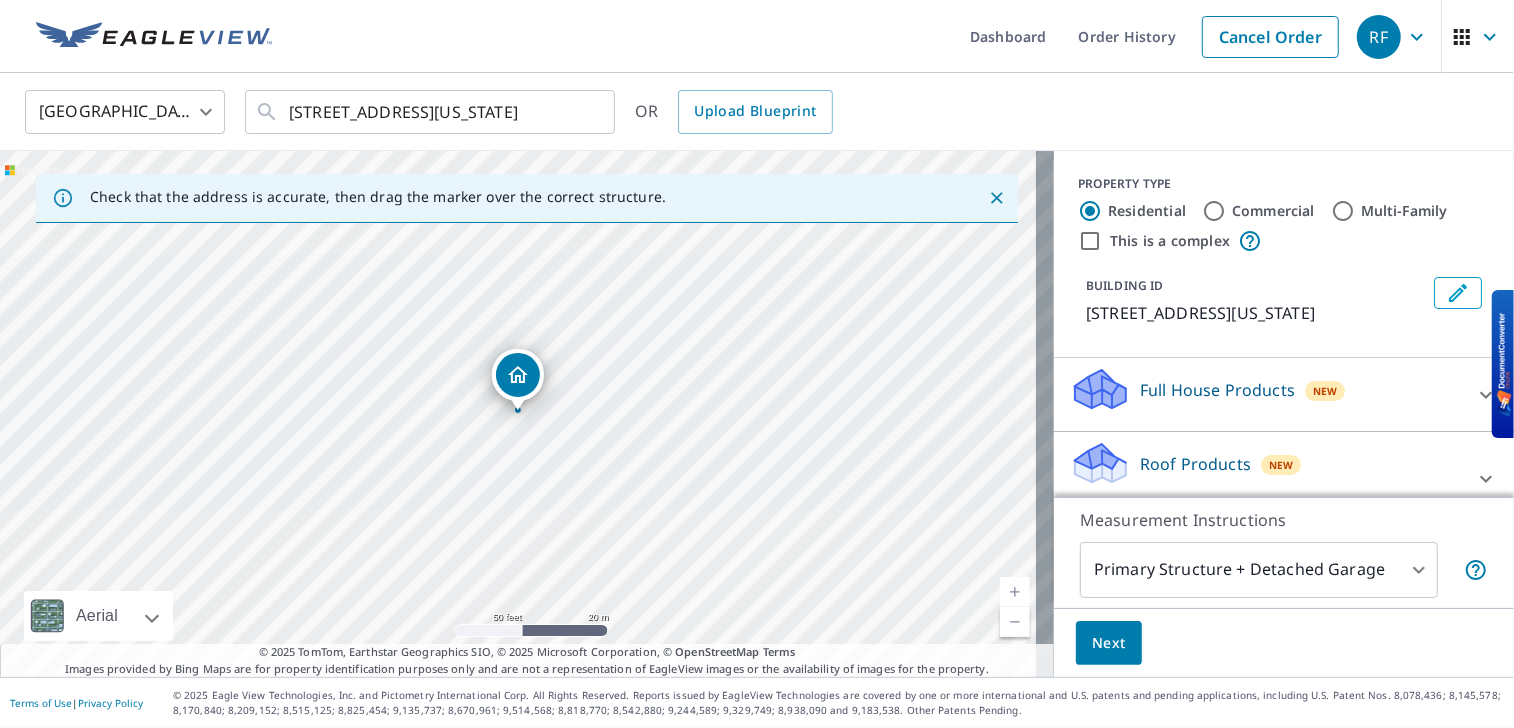 click on "Multi-Family" at bounding box center [1343, 211] 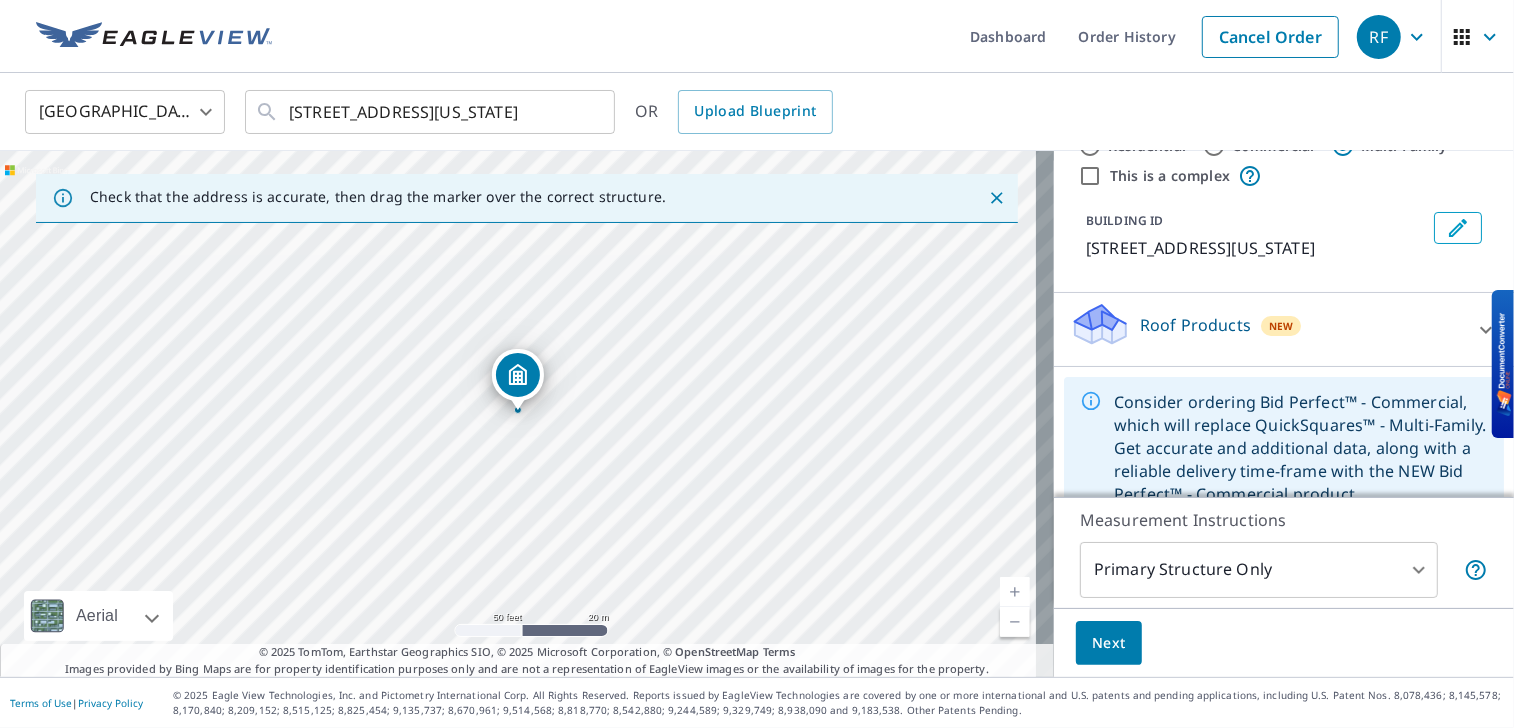 scroll, scrollTop: 120, scrollLeft: 0, axis: vertical 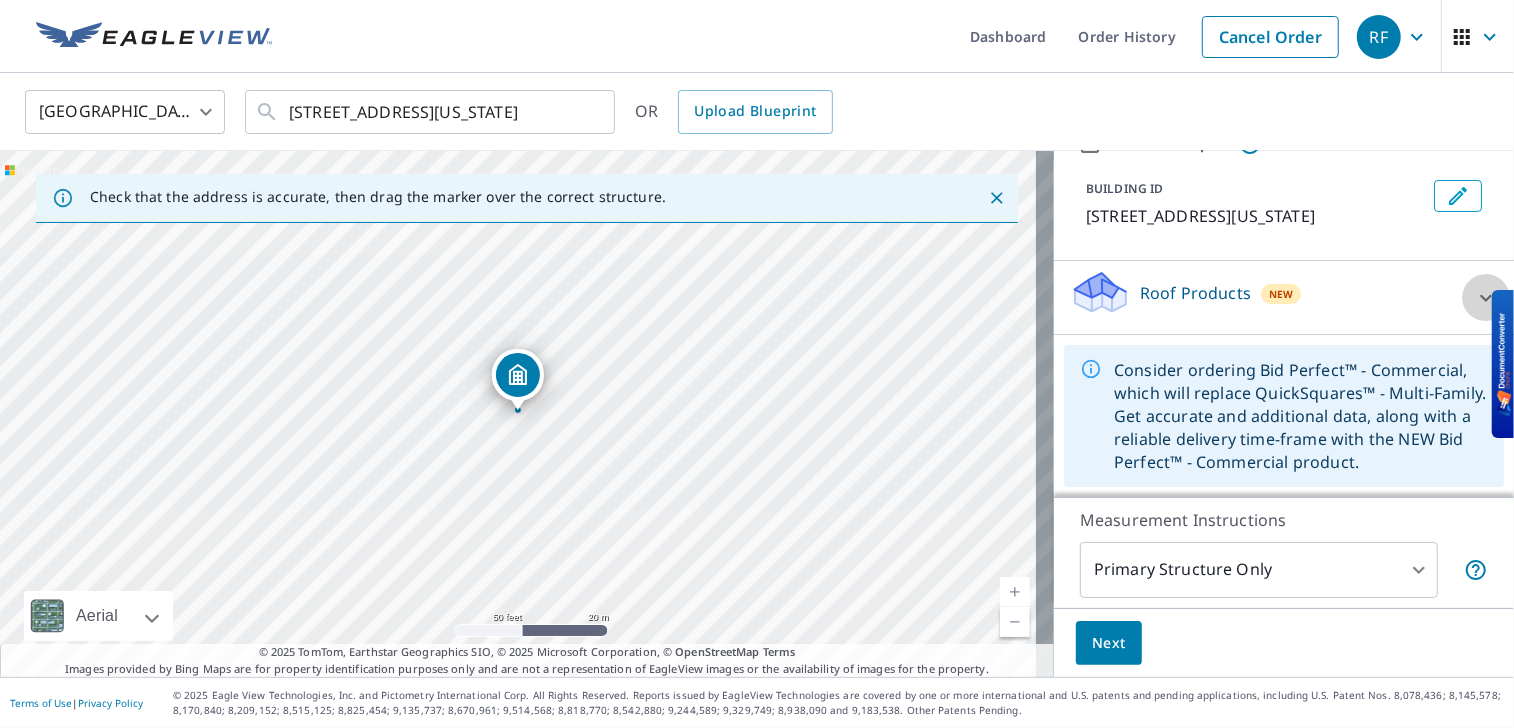 click 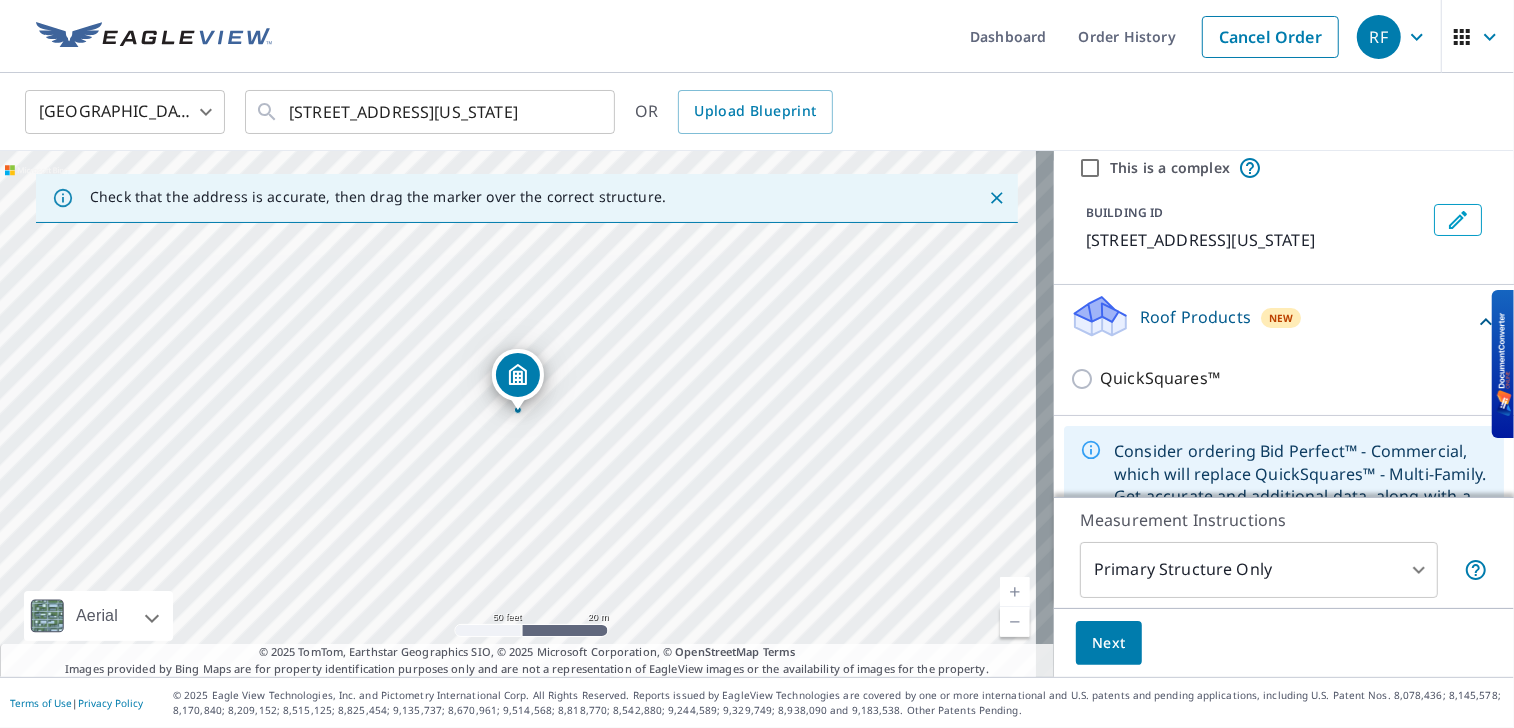 scroll, scrollTop: 0, scrollLeft: 0, axis: both 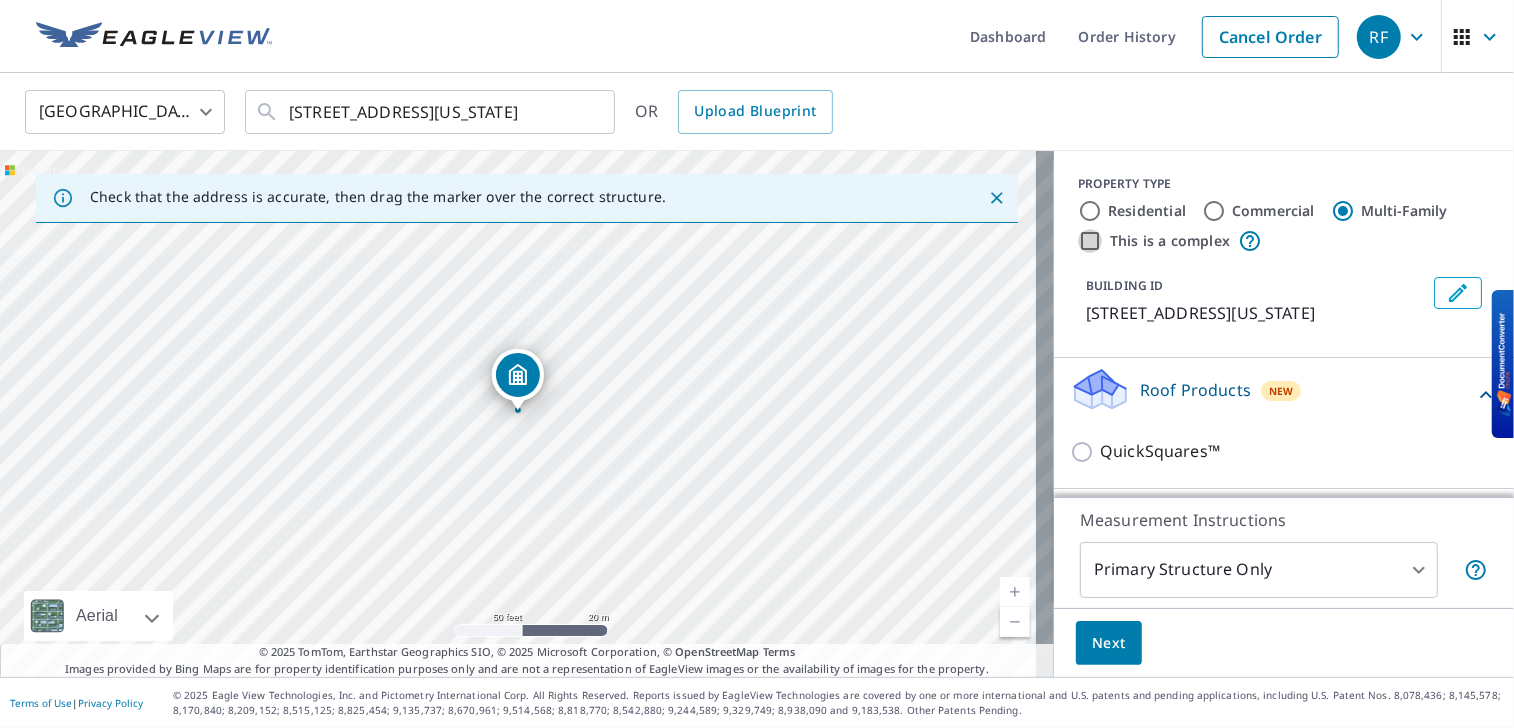 click on "This is a complex" at bounding box center [1090, 241] 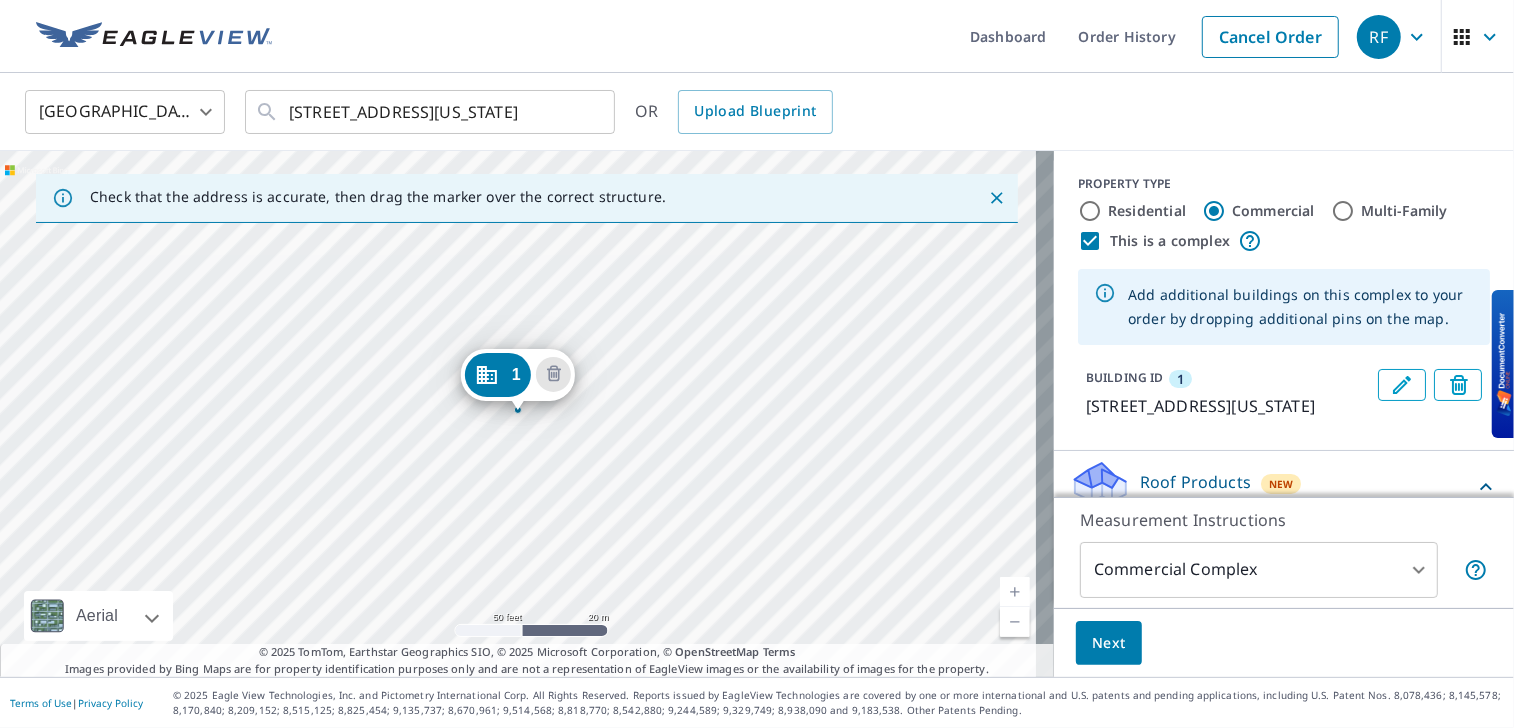 click on "This is a complex" at bounding box center [1090, 241] 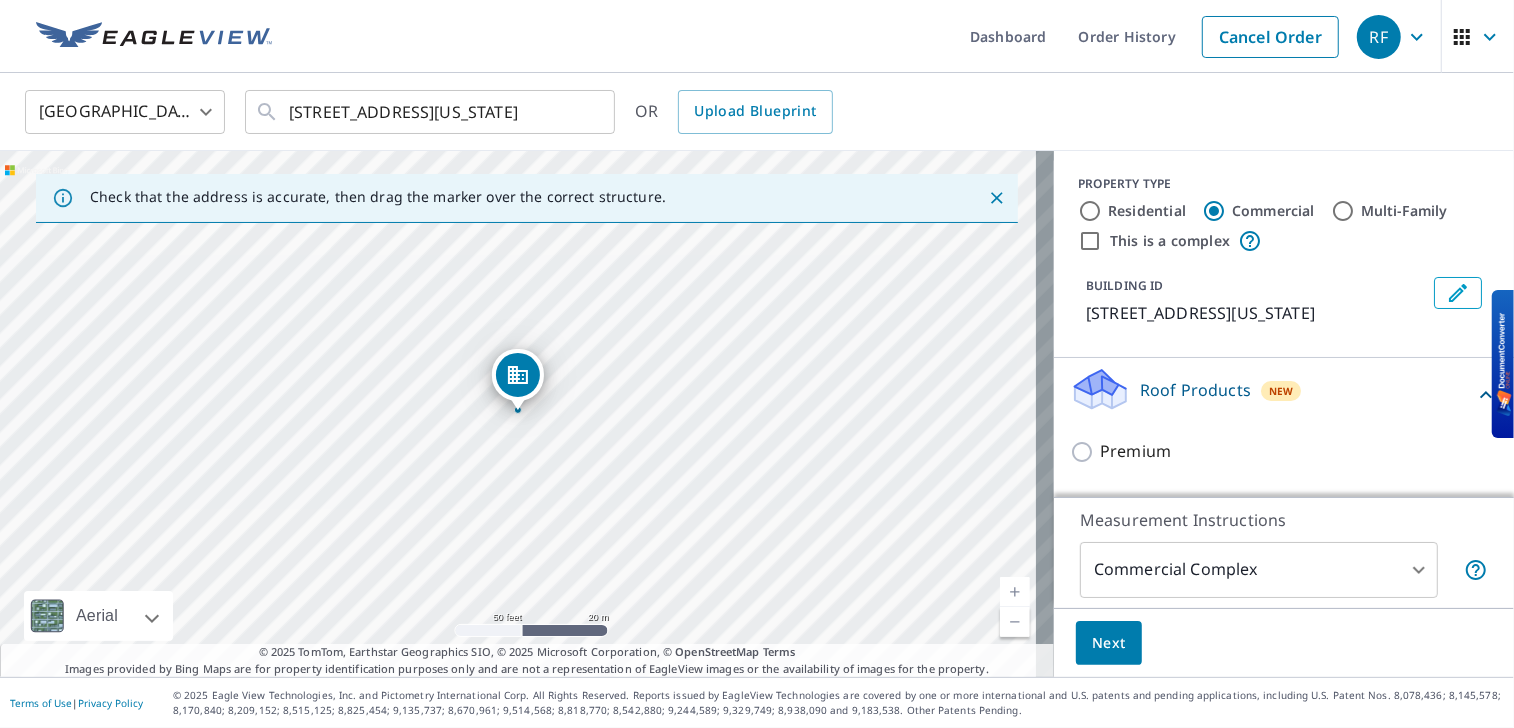 click on "This is a complex" at bounding box center (1090, 241) 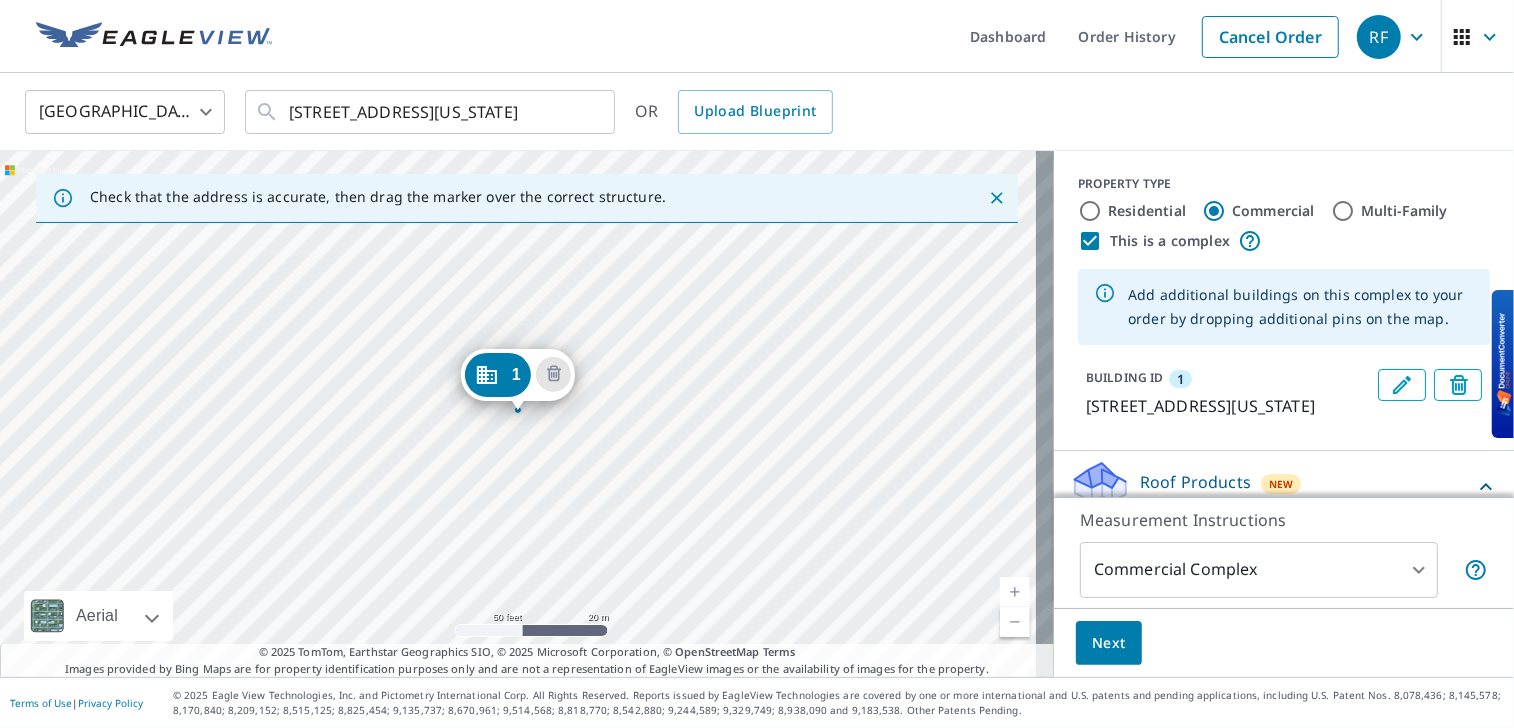 click on "1 [STREET_ADDRESS][US_STATE]" at bounding box center [527, 414] 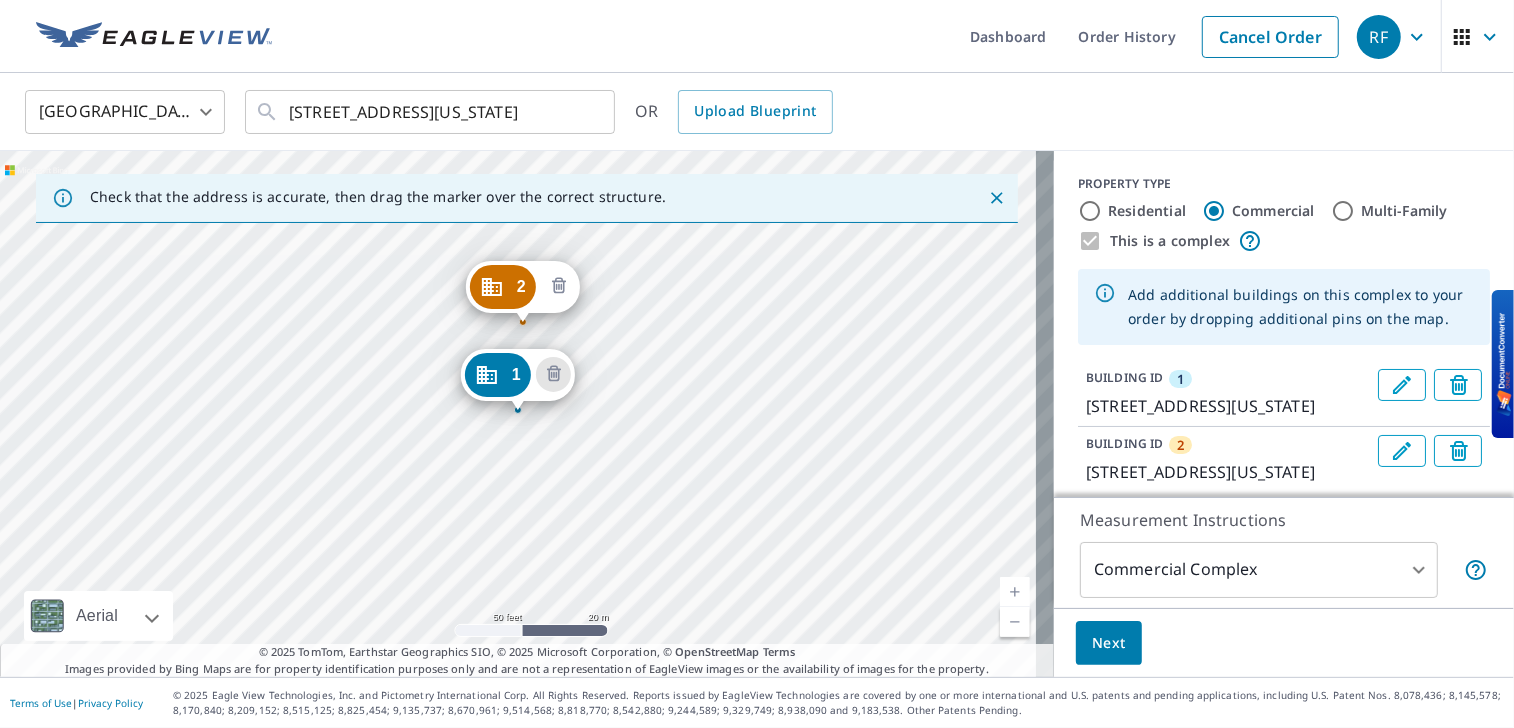 click 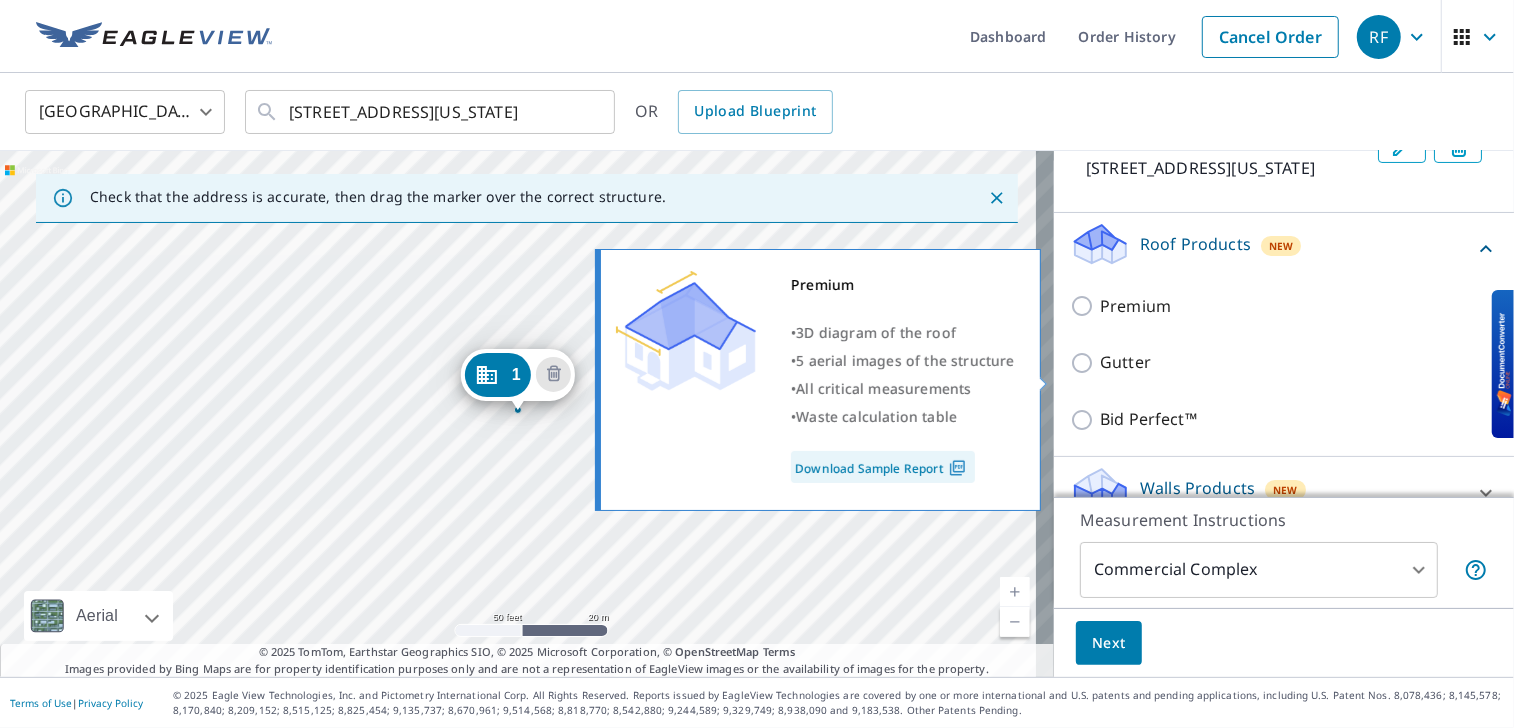 scroll, scrollTop: 0, scrollLeft: 0, axis: both 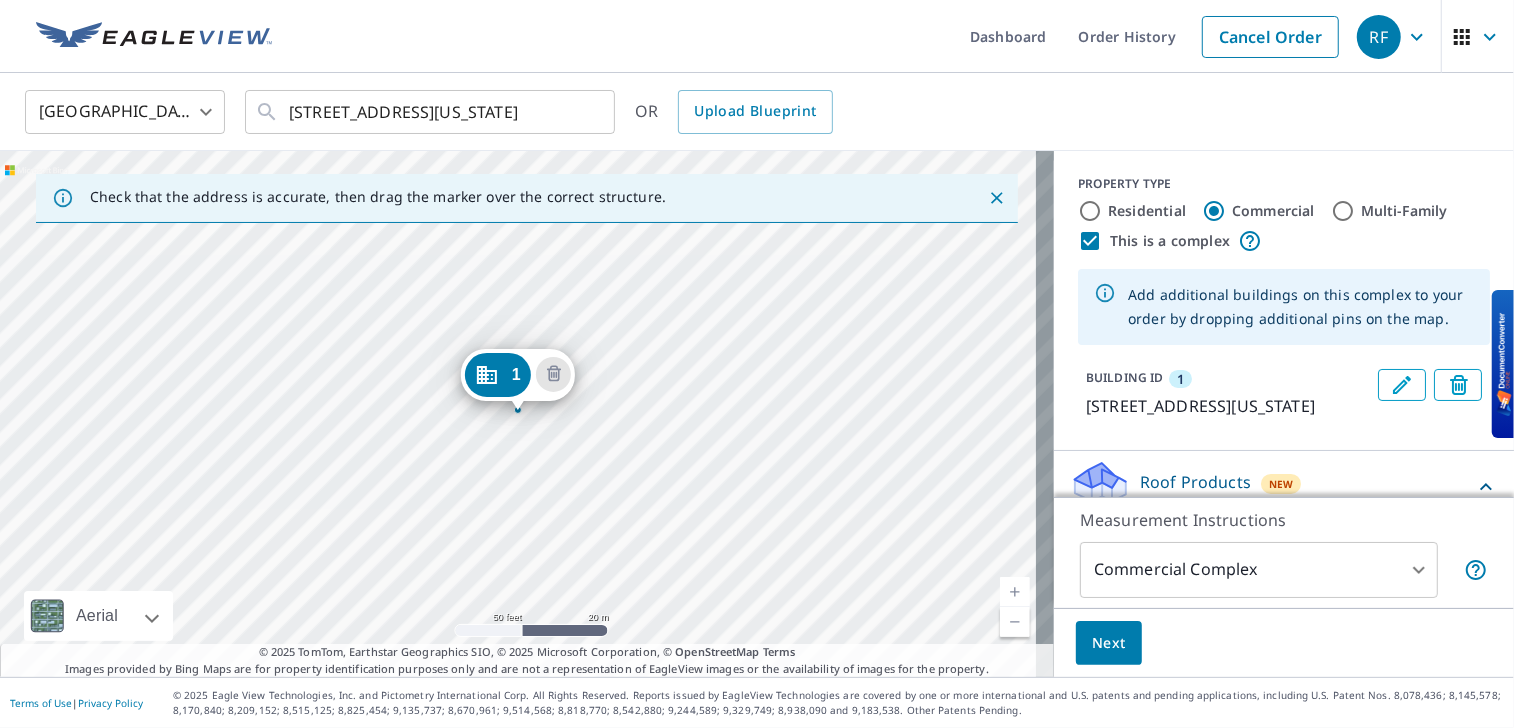 click on "This is a complex" at bounding box center (1090, 241) 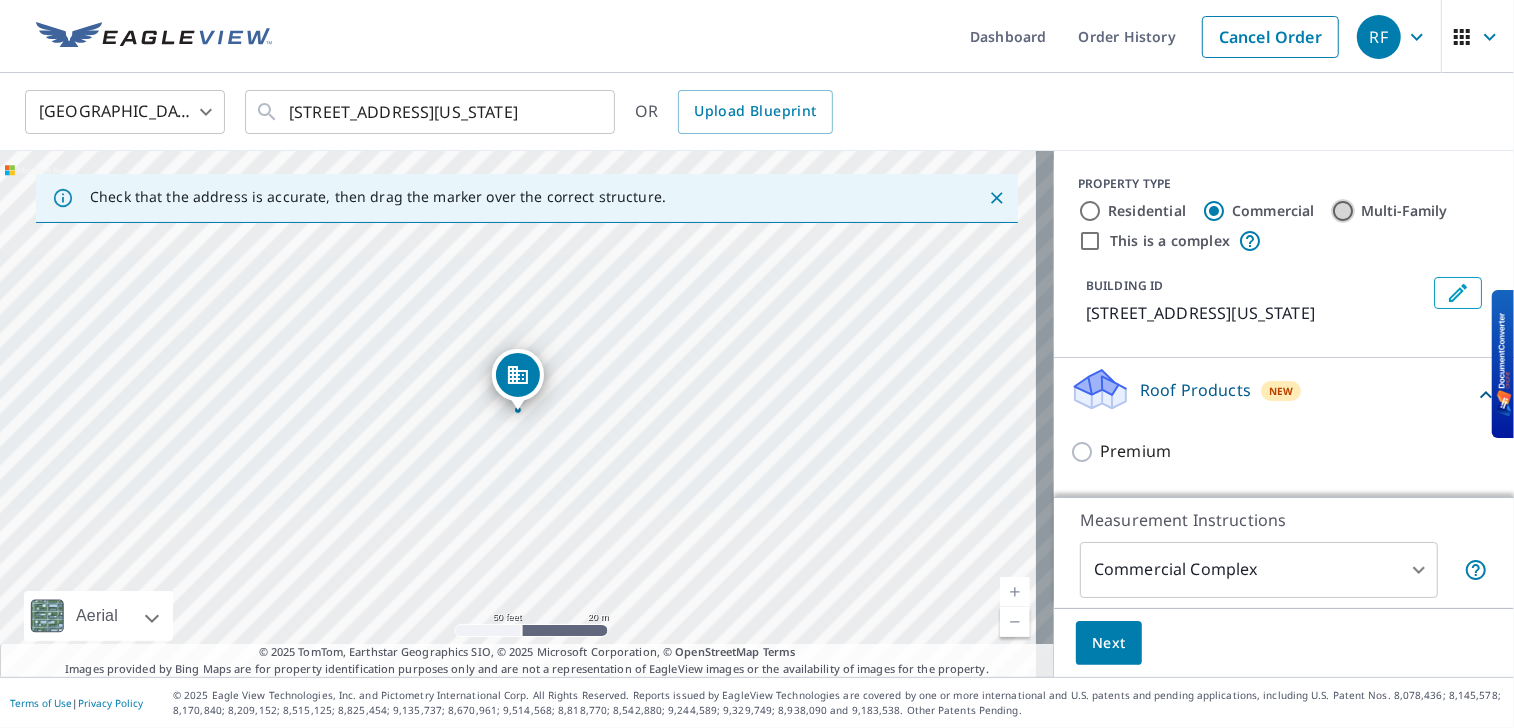 click on "Multi-Family" at bounding box center (1343, 211) 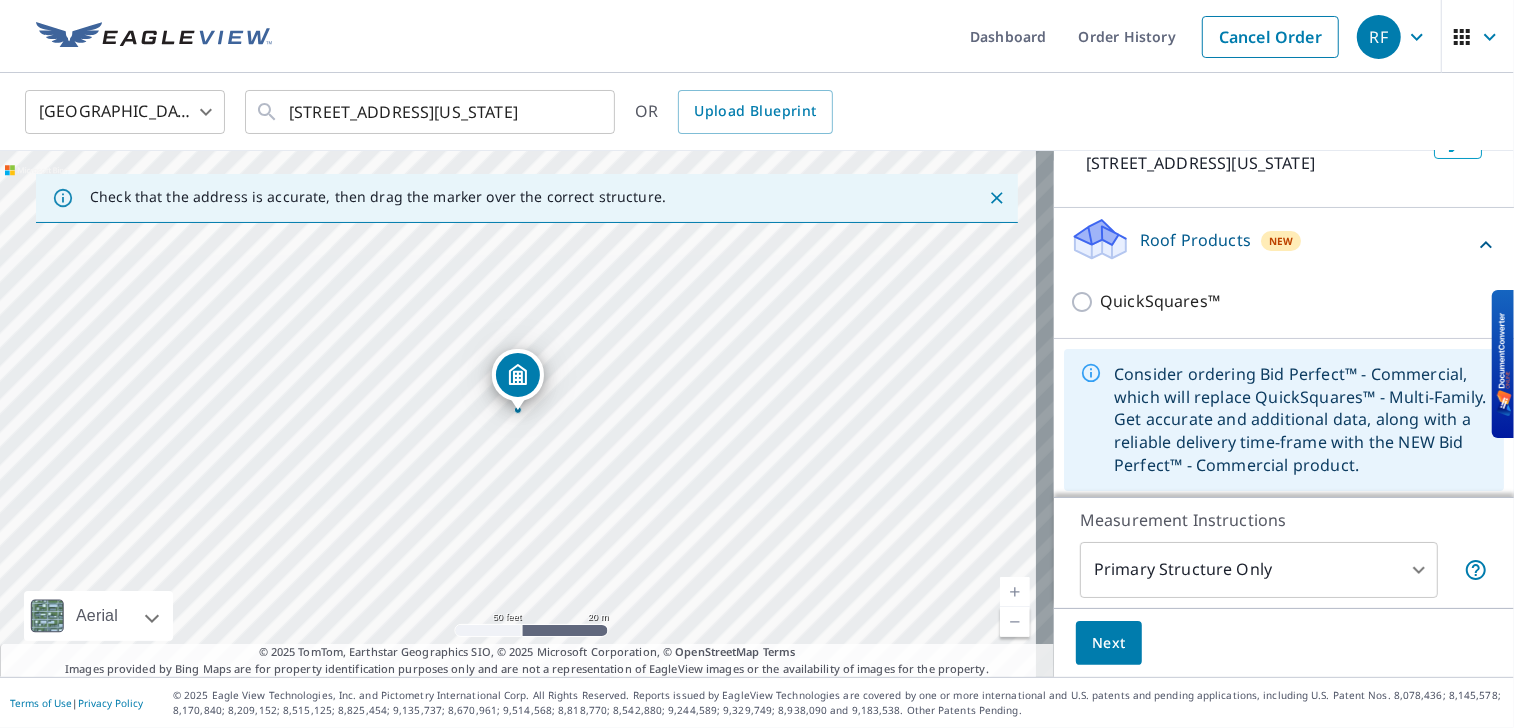scroll, scrollTop: 177, scrollLeft: 0, axis: vertical 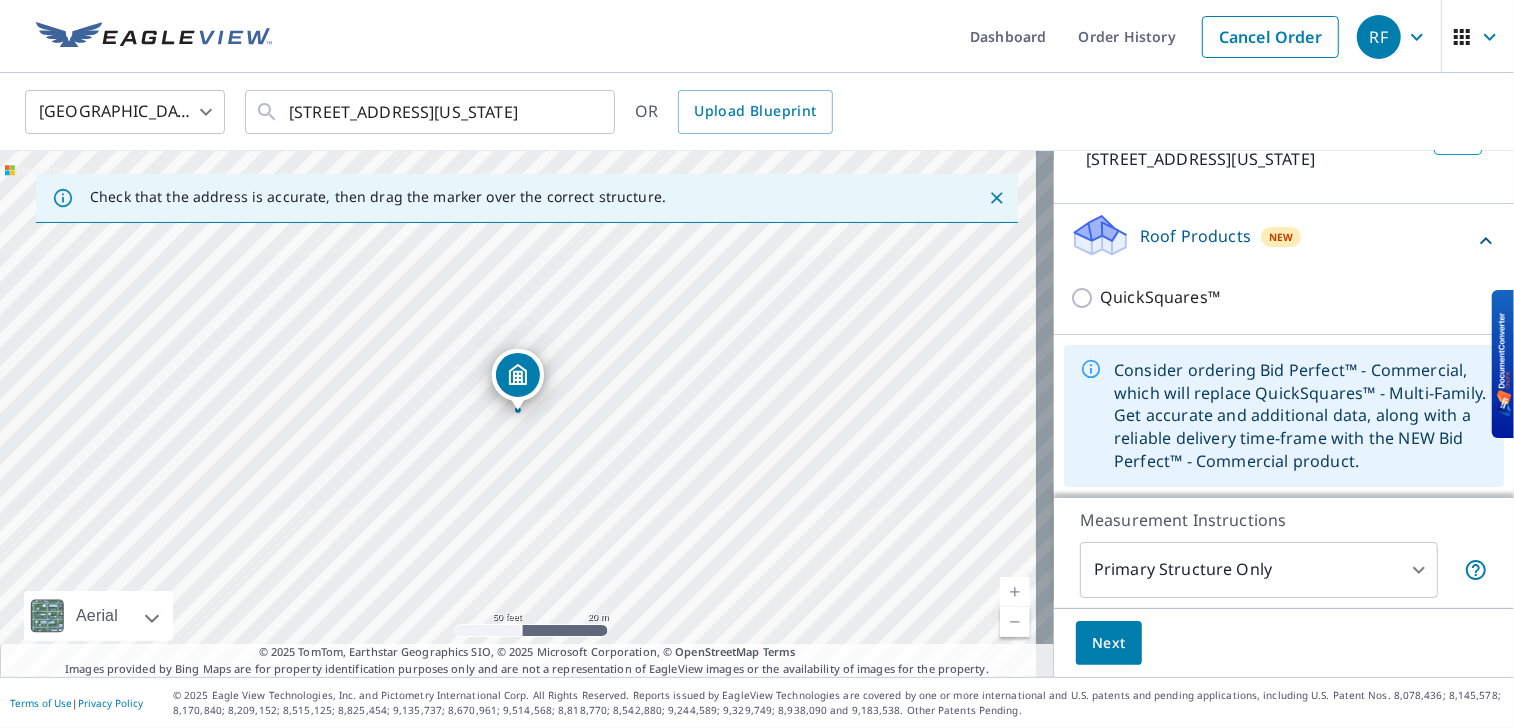 click on "Next" at bounding box center [1109, 643] 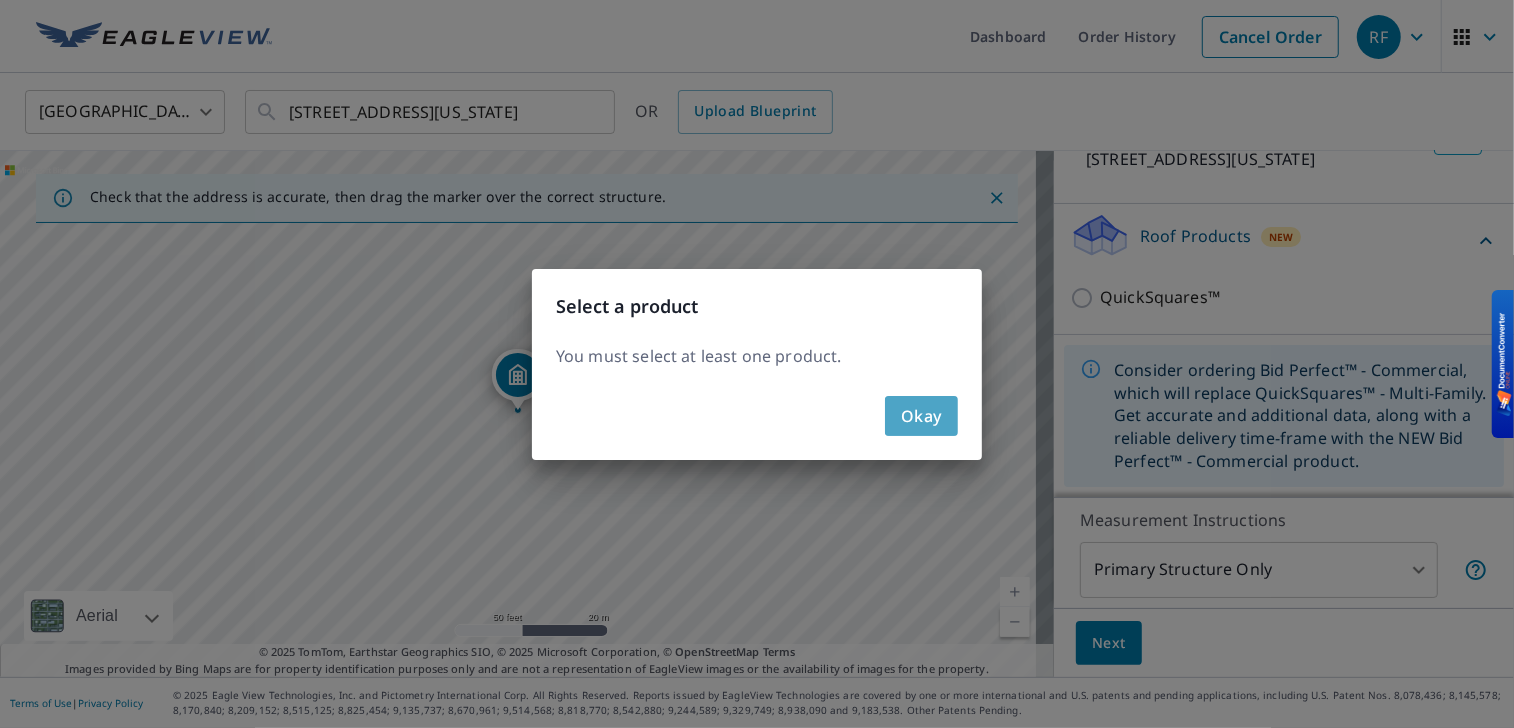 click on "Okay" at bounding box center [921, 416] 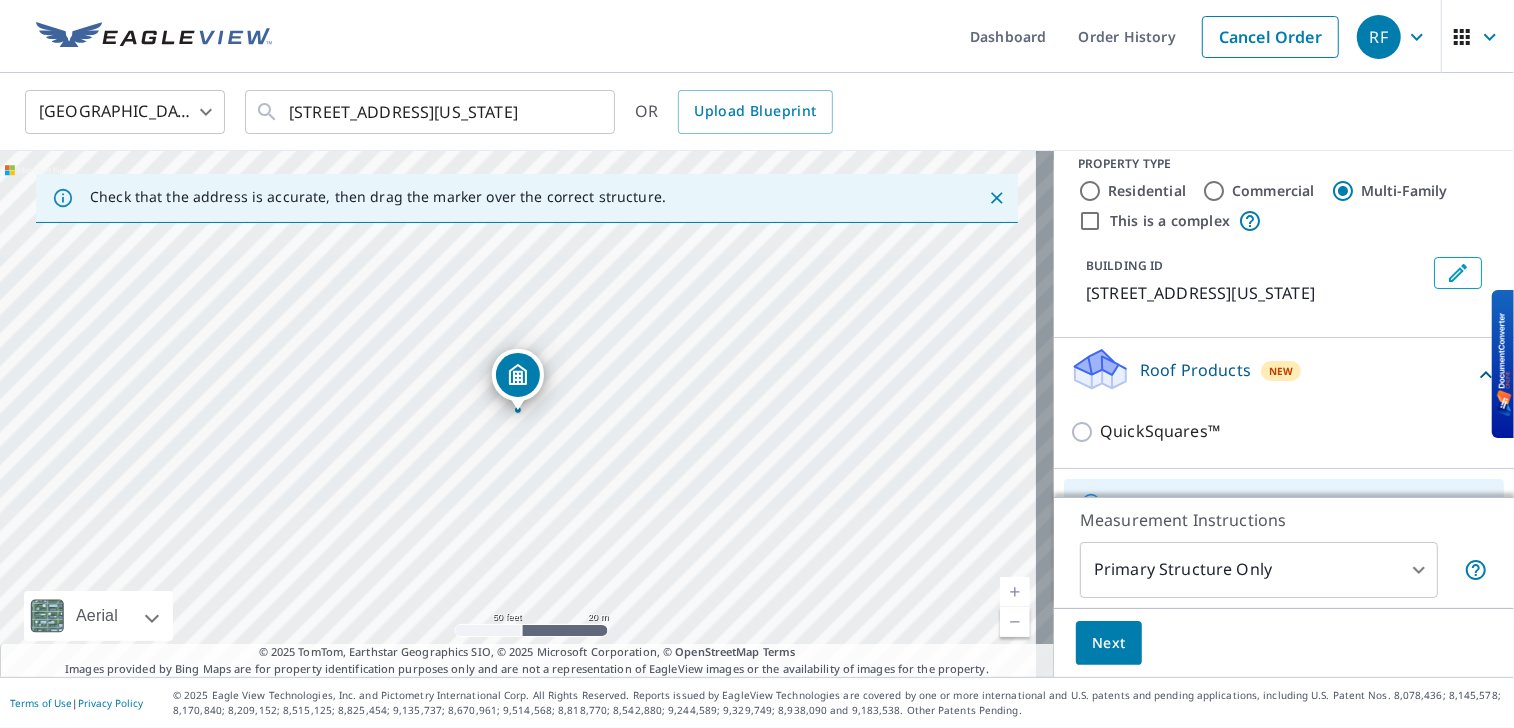 scroll, scrollTop: 0, scrollLeft: 0, axis: both 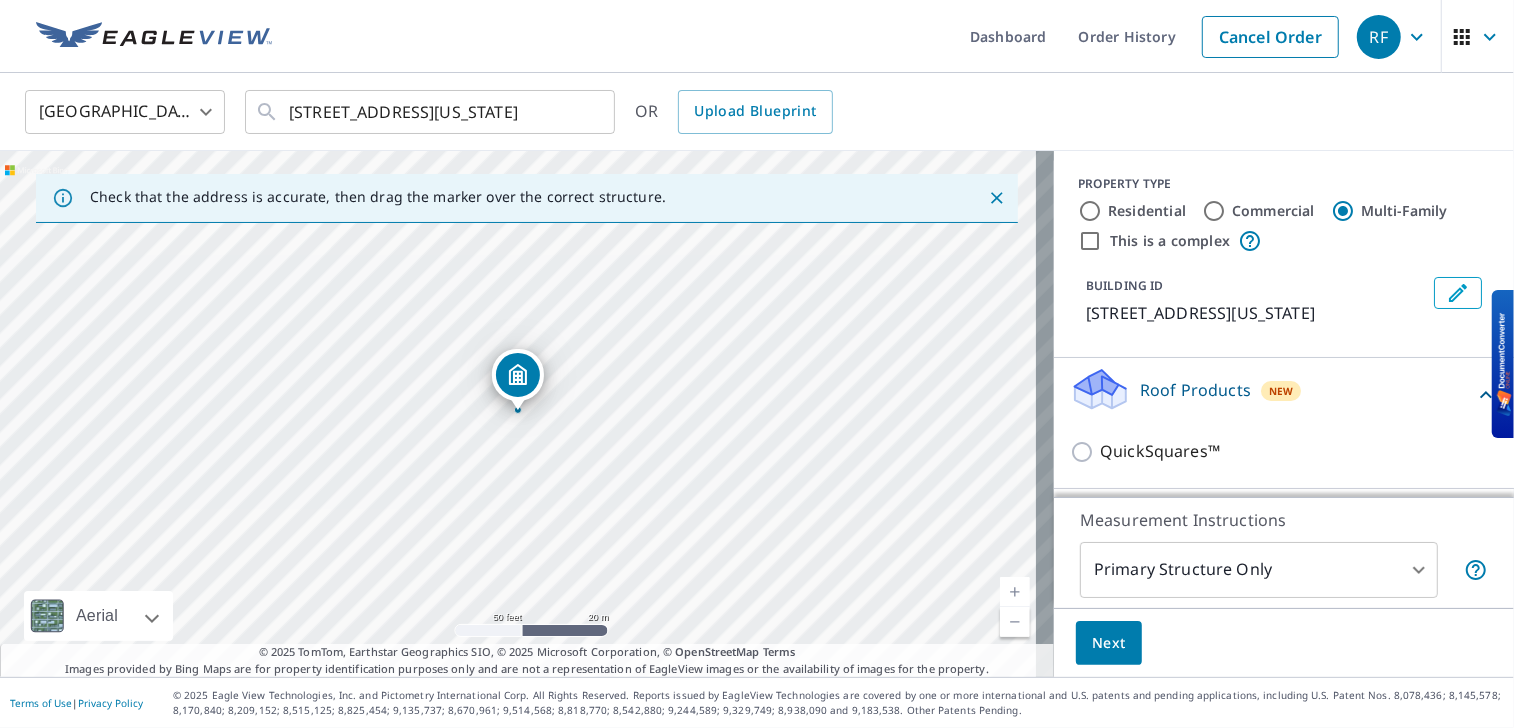 click on "Commercial" at bounding box center [1214, 211] 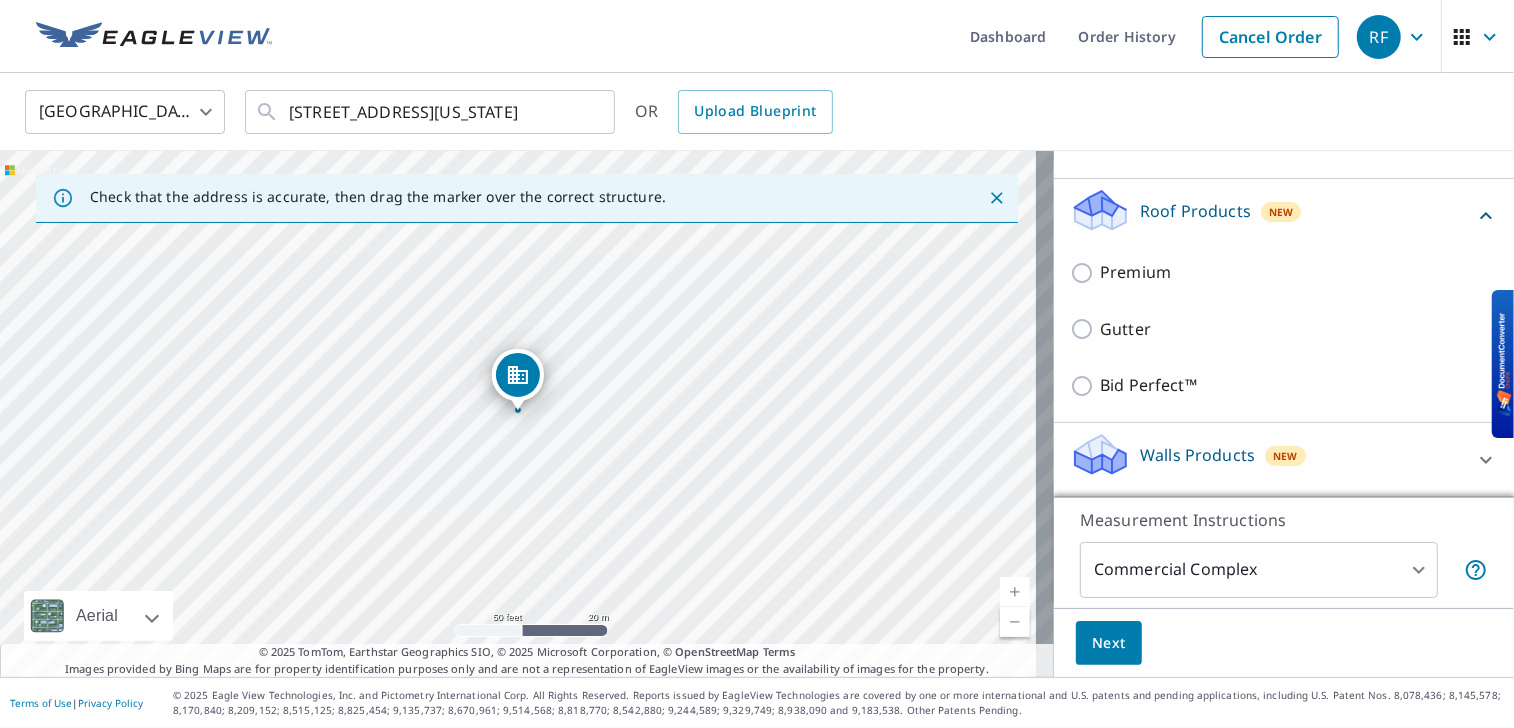 scroll, scrollTop: 203, scrollLeft: 0, axis: vertical 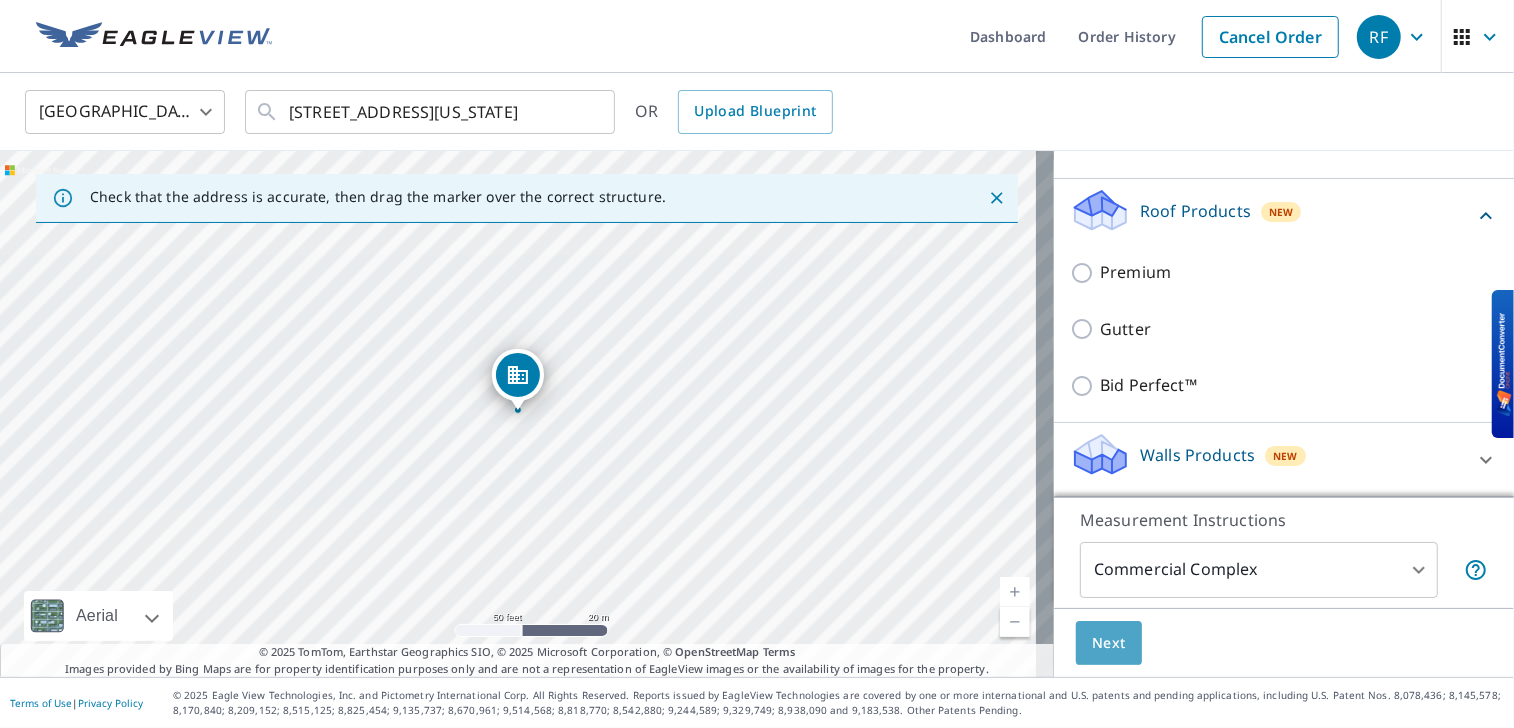 click on "Next" at bounding box center [1109, 643] 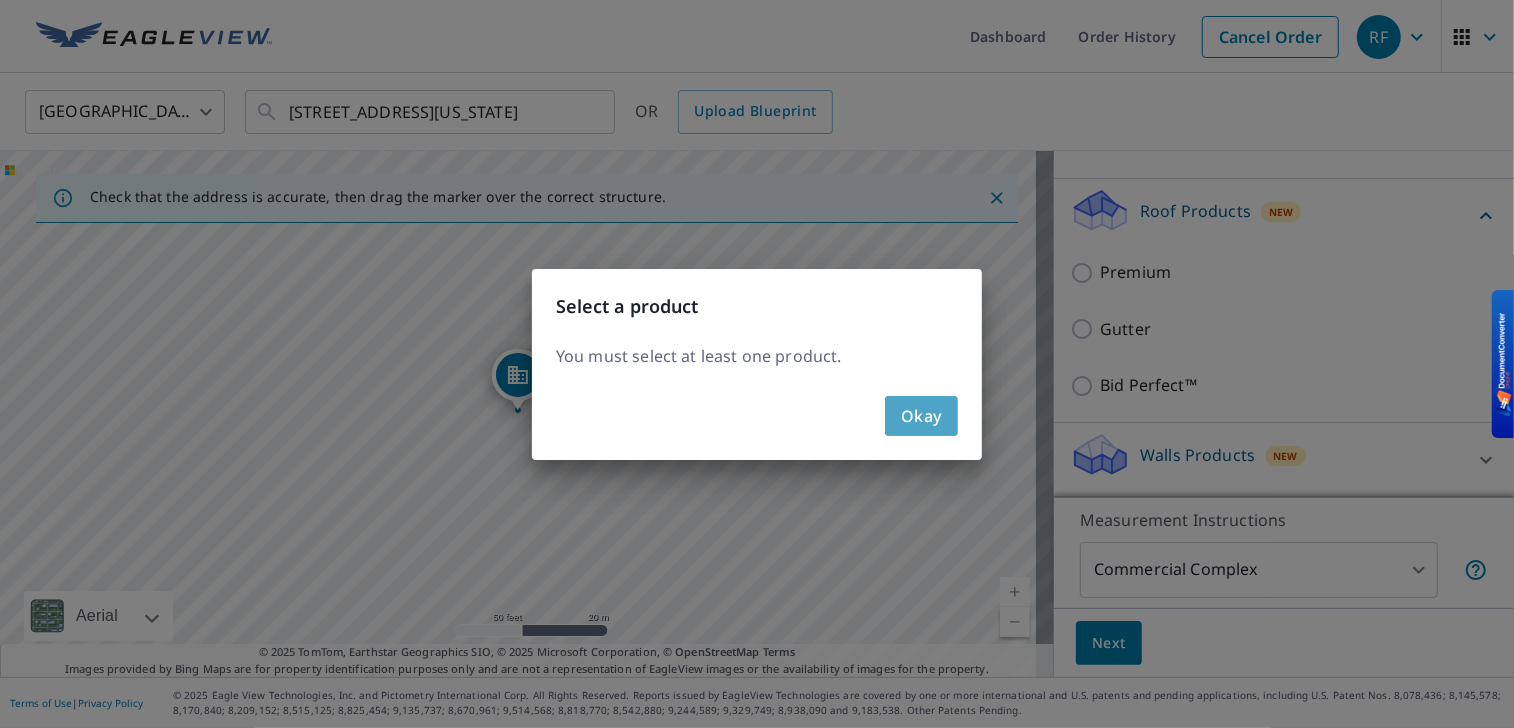 click on "Okay" at bounding box center (921, 416) 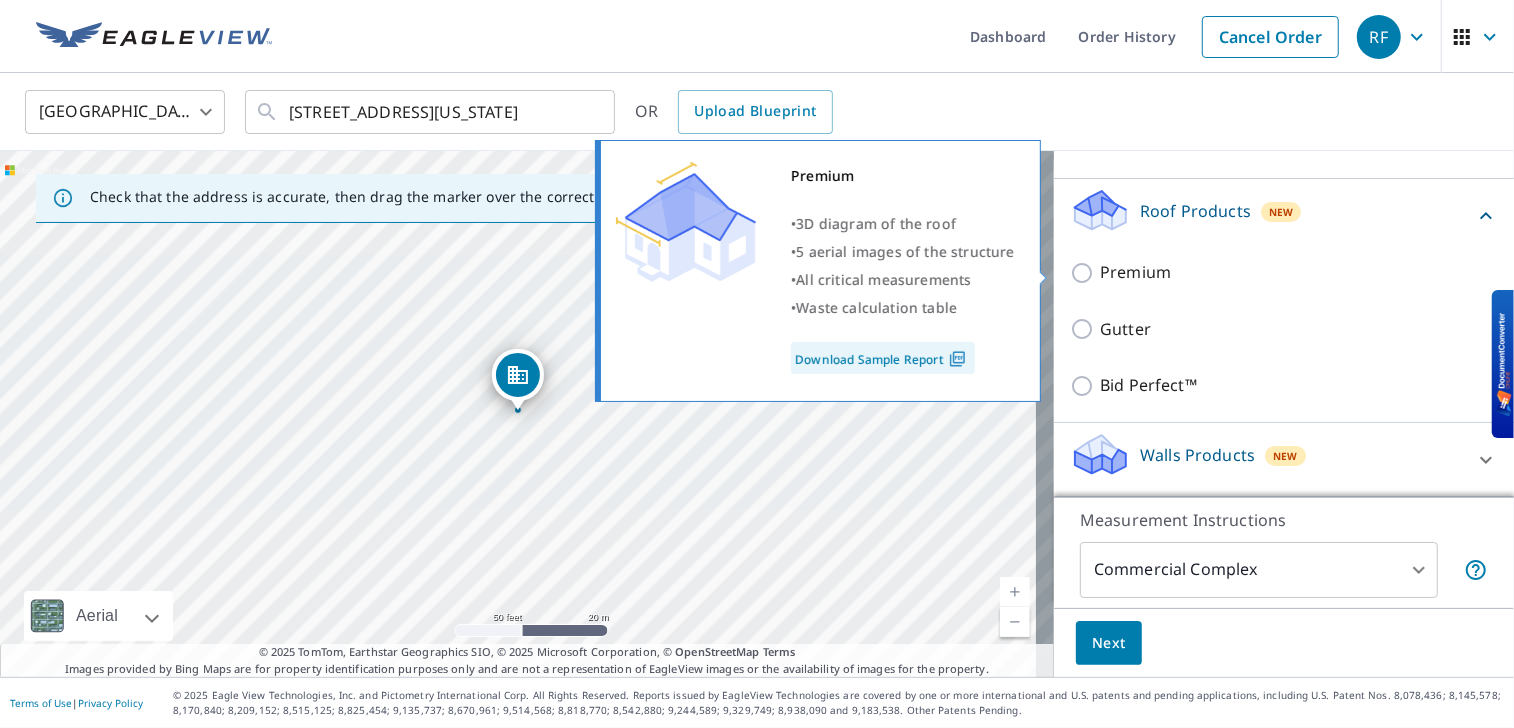 click on "Premium" at bounding box center (1085, 273) 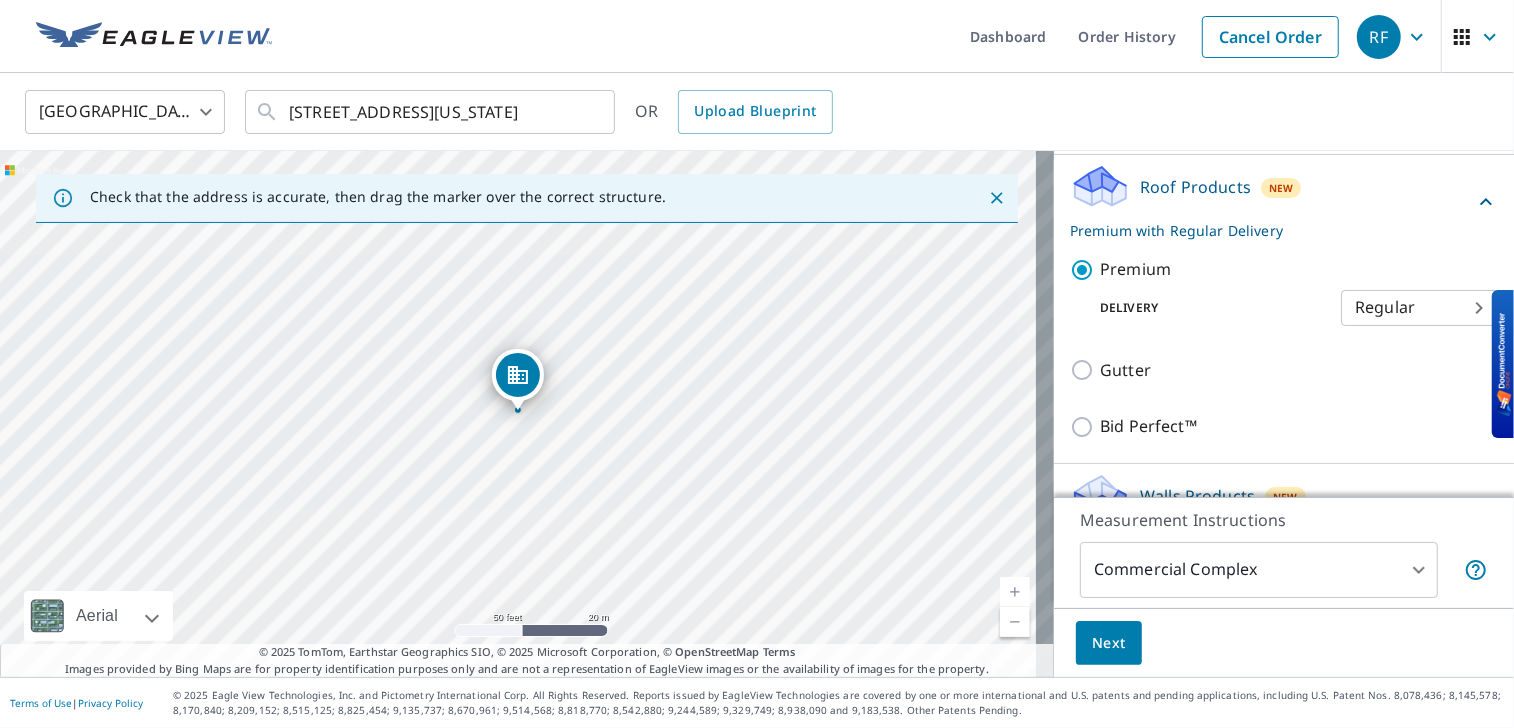 click on "RF RF
Dashboard Order History Cancel Order RF [GEOGRAPHIC_DATA] [GEOGRAPHIC_DATA] ​ [STREET_ADDRESS][US_STATE] ​ OR Upload Blueprint Check that the address is accurate, then drag the marker over the correct structure. [STREET_ADDRESS][US_STATE] Aerial Road A standard road map Aerial A detailed look from above Labels Labels 50 feet 20 m © 2025 TomTom, © Vexcel Imaging, © 2025 Microsoft Corporation,  © OpenStreetMap Terms © 2025 TomTom, Earthstar Geographics SIO, © 2025 Microsoft Corporation, ©   OpenStreetMap   Terms Images provided by Bing Maps are for property identification purposes only and are not a representation of EagleView images or the availability of images for the property. PROPERTY TYPE Residential Commercial Multi-Family This is a complex BUILDING ID [STREET_ADDRESS][US_STATE] Roof Products New Premium with Regular Delivery Premium Delivery Regular 8 ​ Gutter Bid Perfect™ Walls Products New Walls Measurement Instructions Commercial Complex 4" at bounding box center (757, 364) 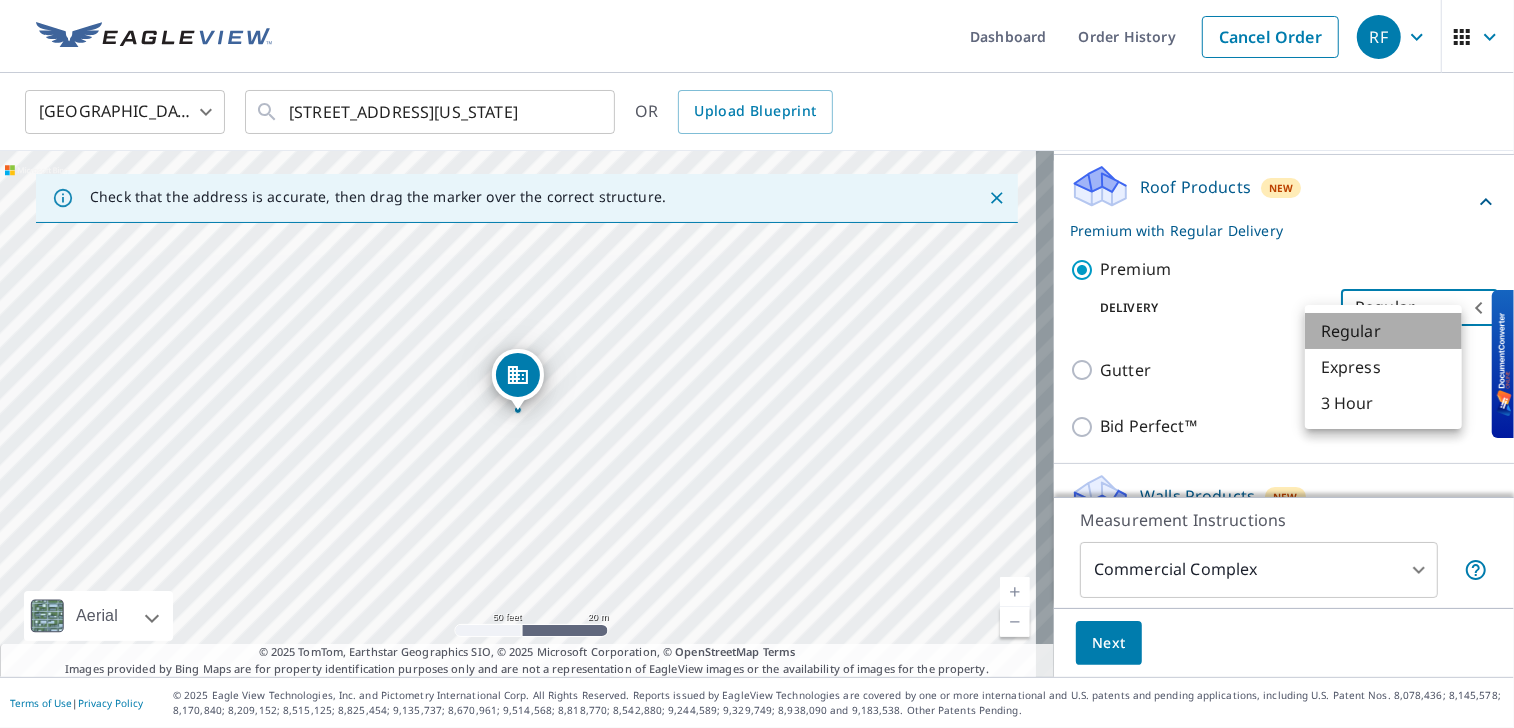 click on "Regular" at bounding box center [1383, 331] 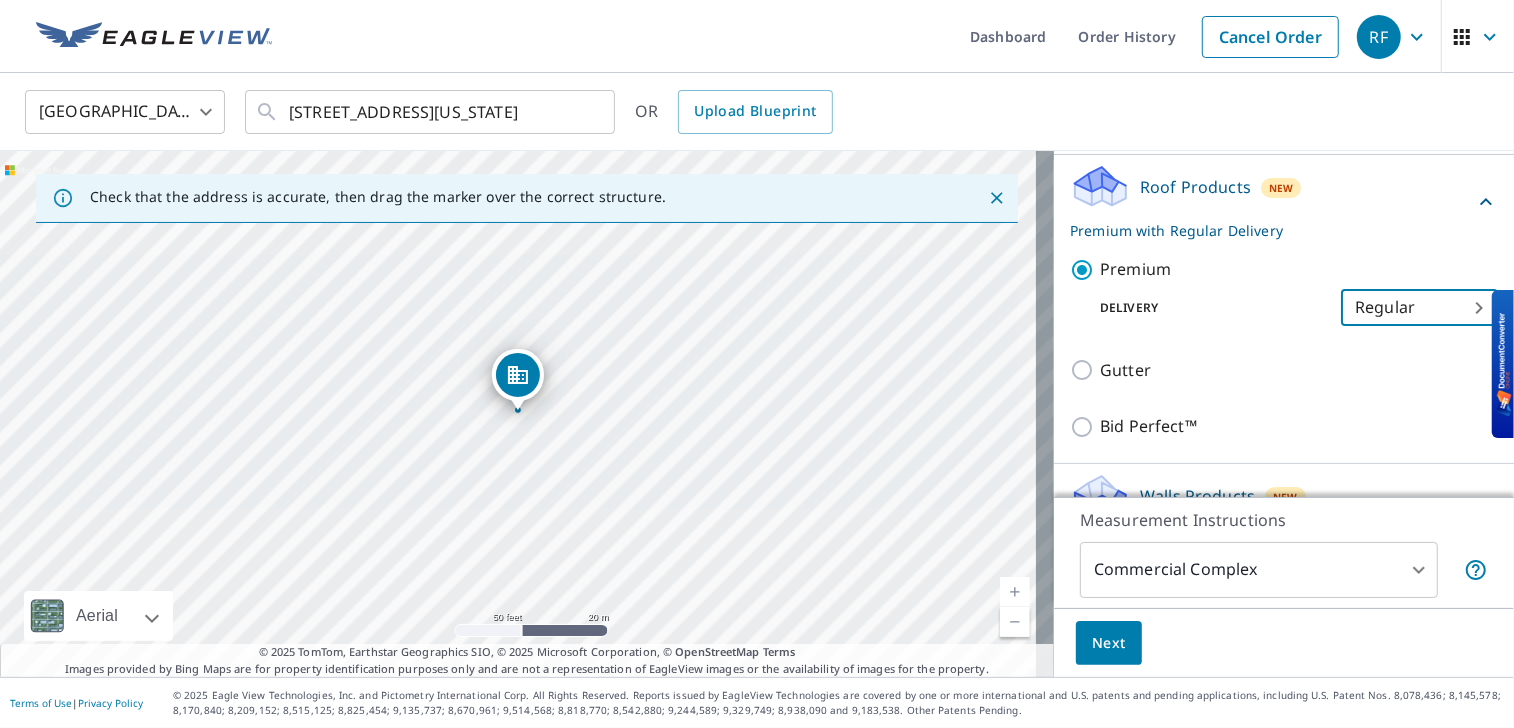 click on "Next" at bounding box center [1109, 643] 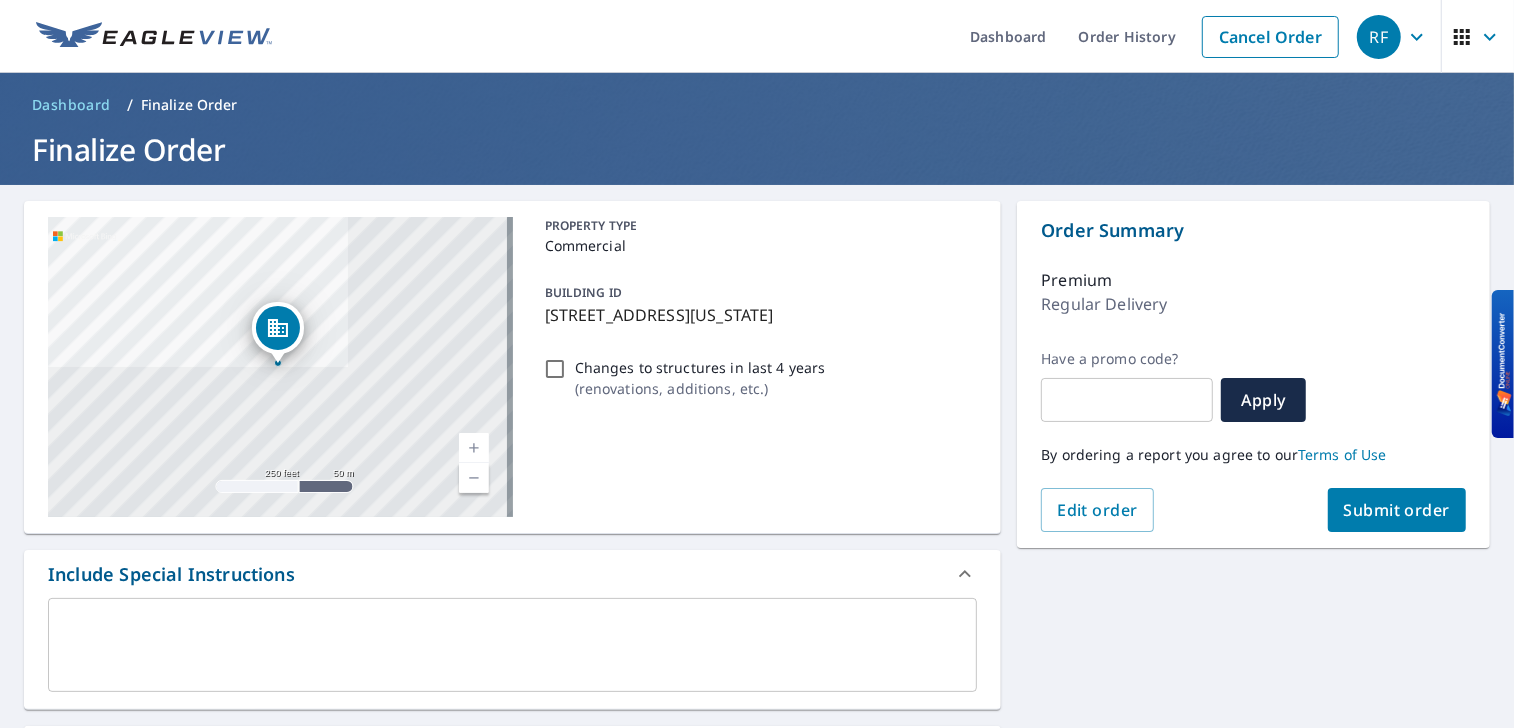 click on "Submit order" at bounding box center [1397, 510] 